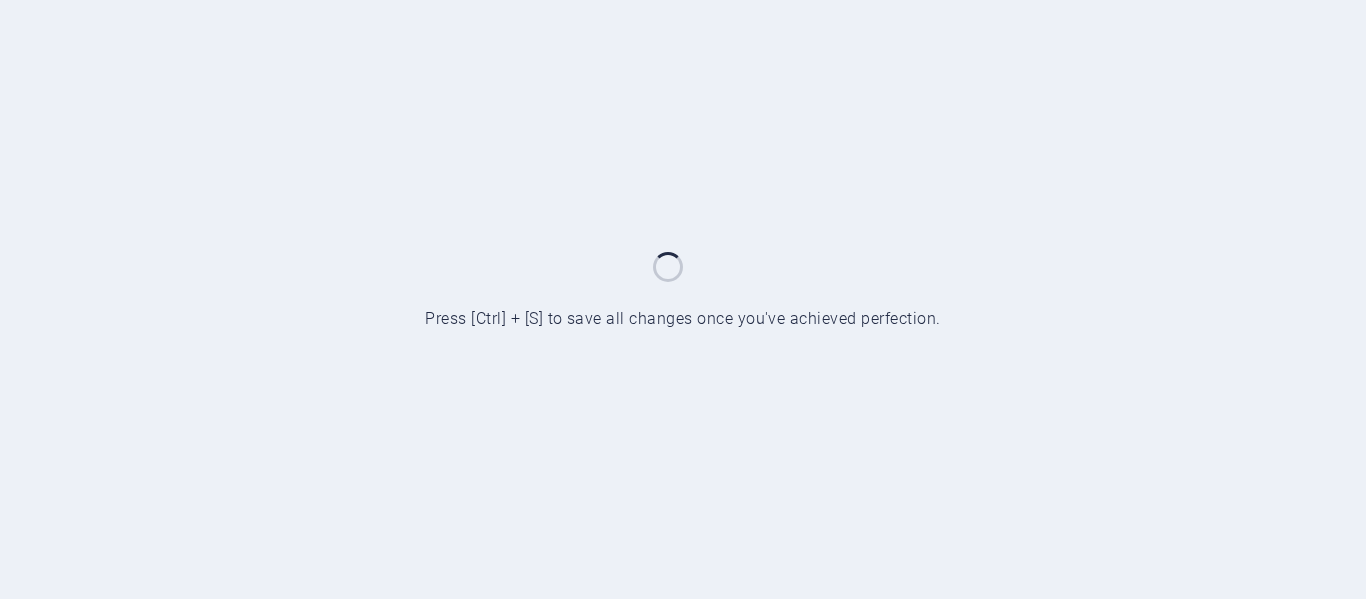 scroll, scrollTop: 0, scrollLeft: 0, axis: both 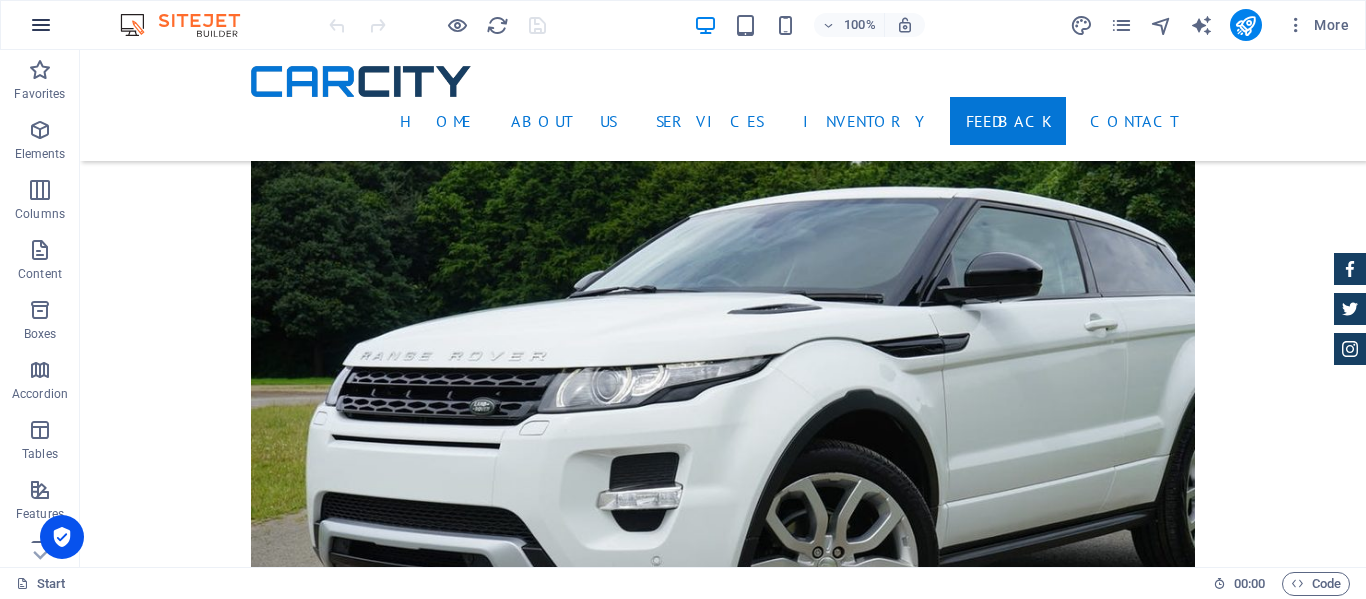 click at bounding box center (41, 25) 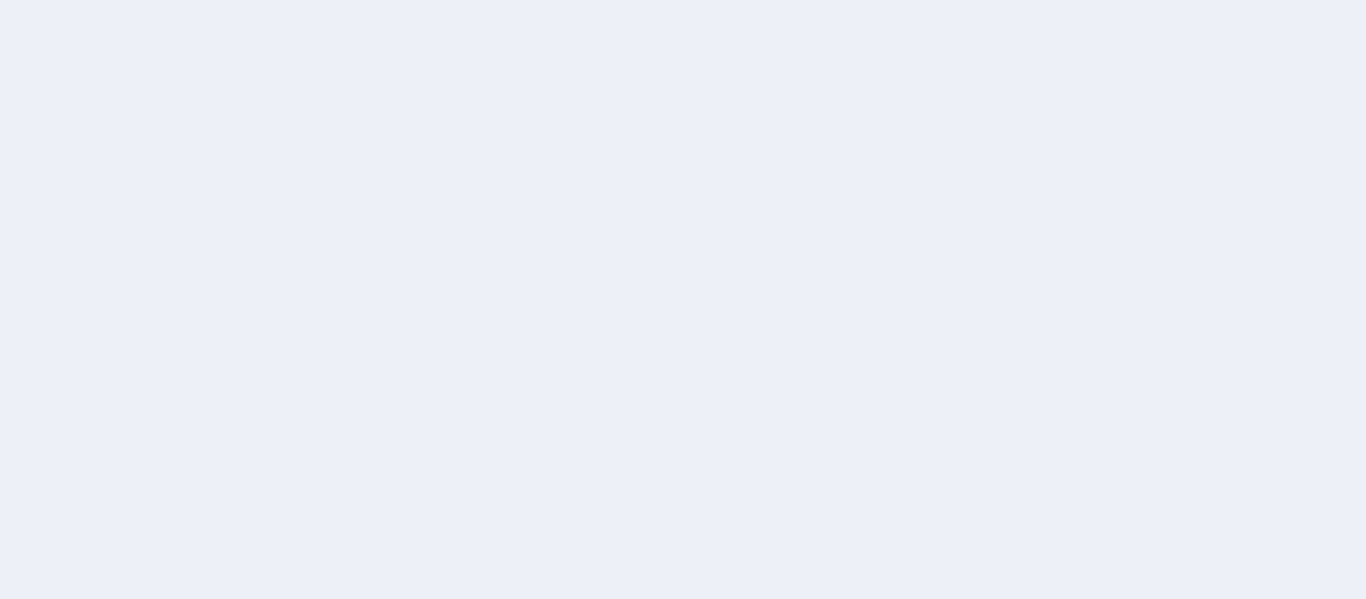 scroll, scrollTop: 0, scrollLeft: 0, axis: both 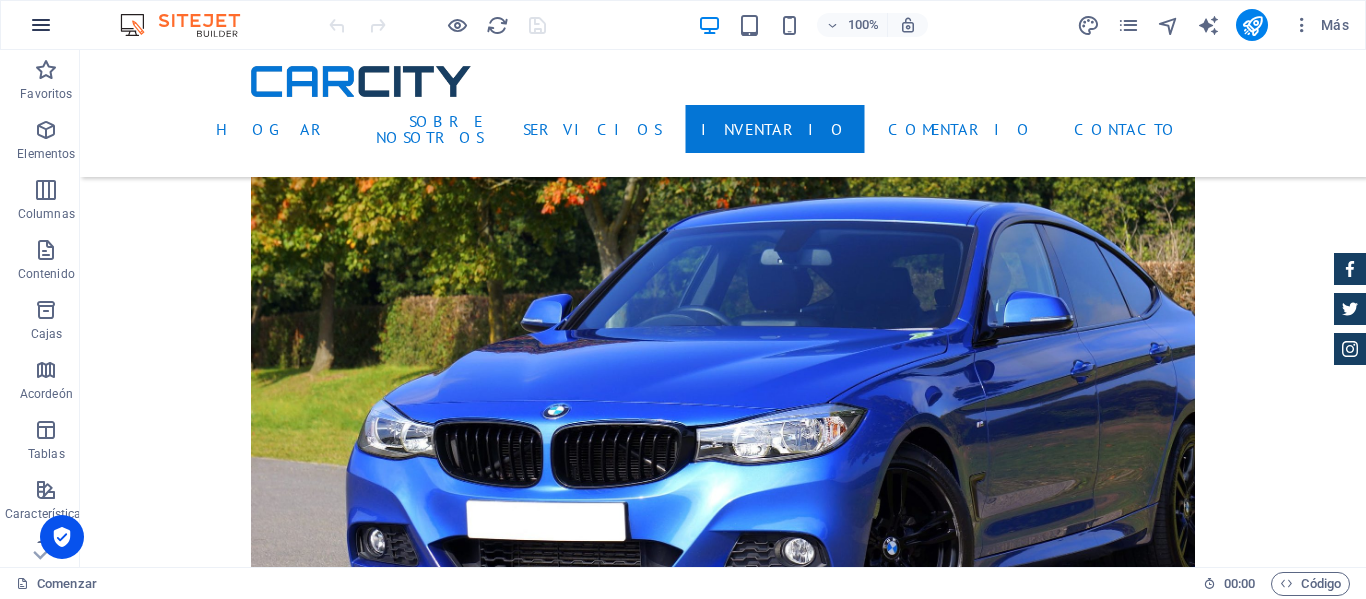 click at bounding box center [41, 25] 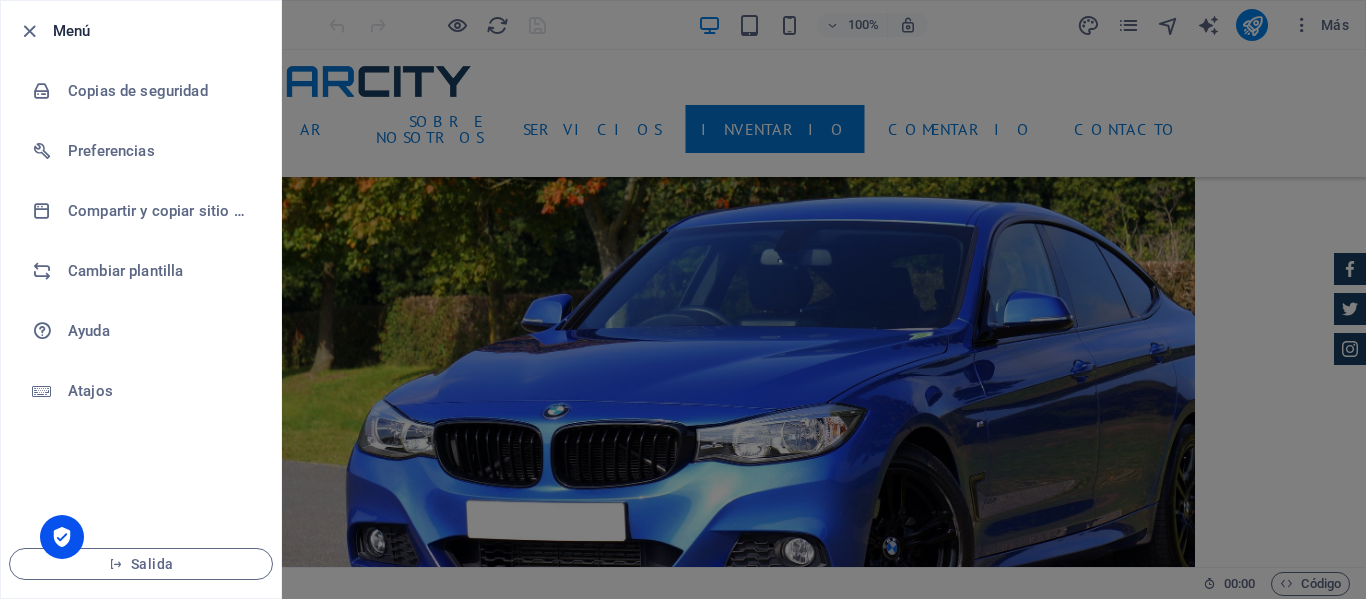 click at bounding box center (683, 299) 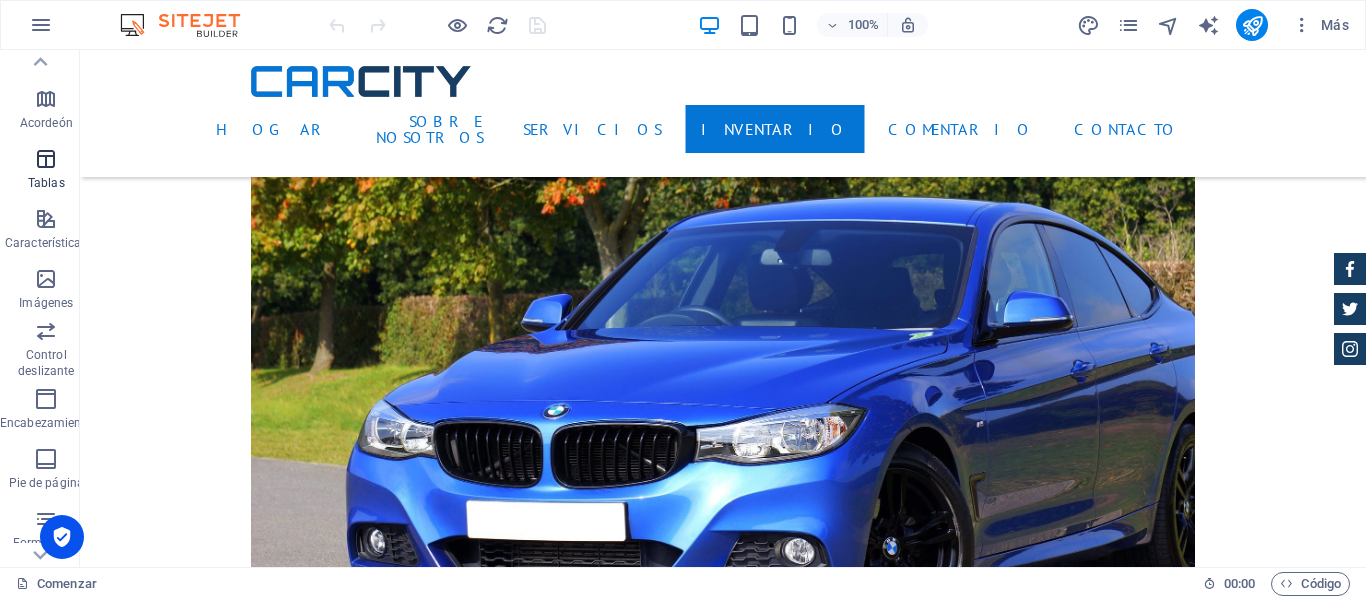 scroll, scrollTop: 300, scrollLeft: 0, axis: vertical 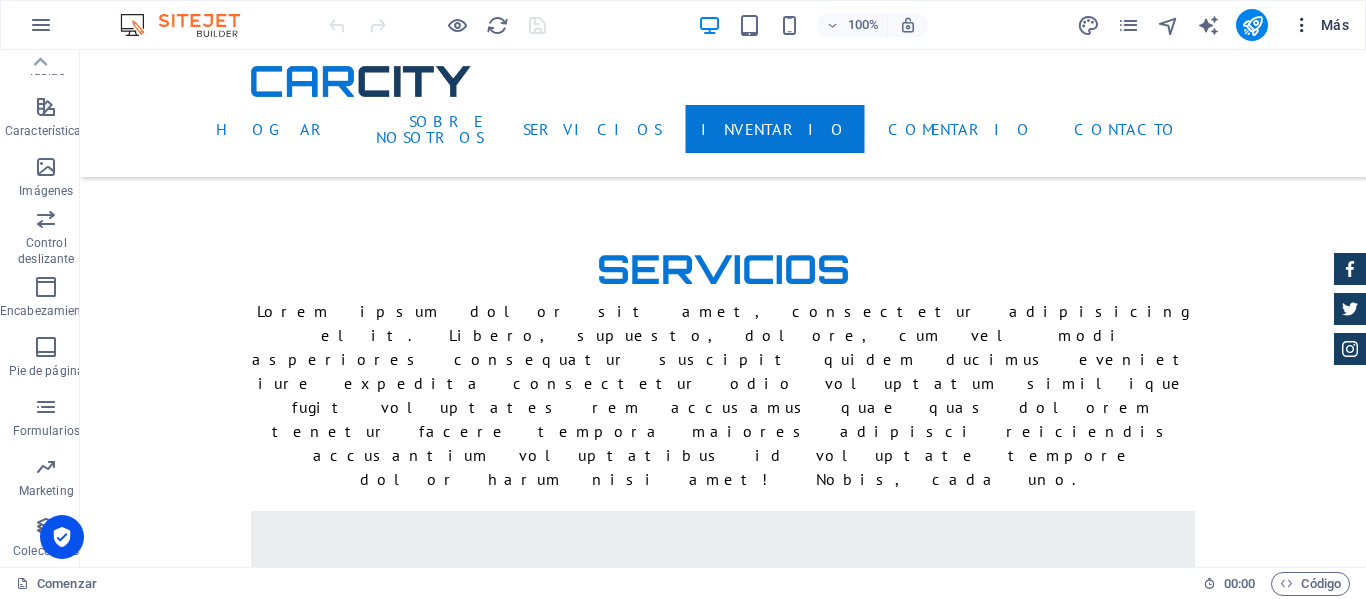 click on "Más" at bounding box center [1335, 25] 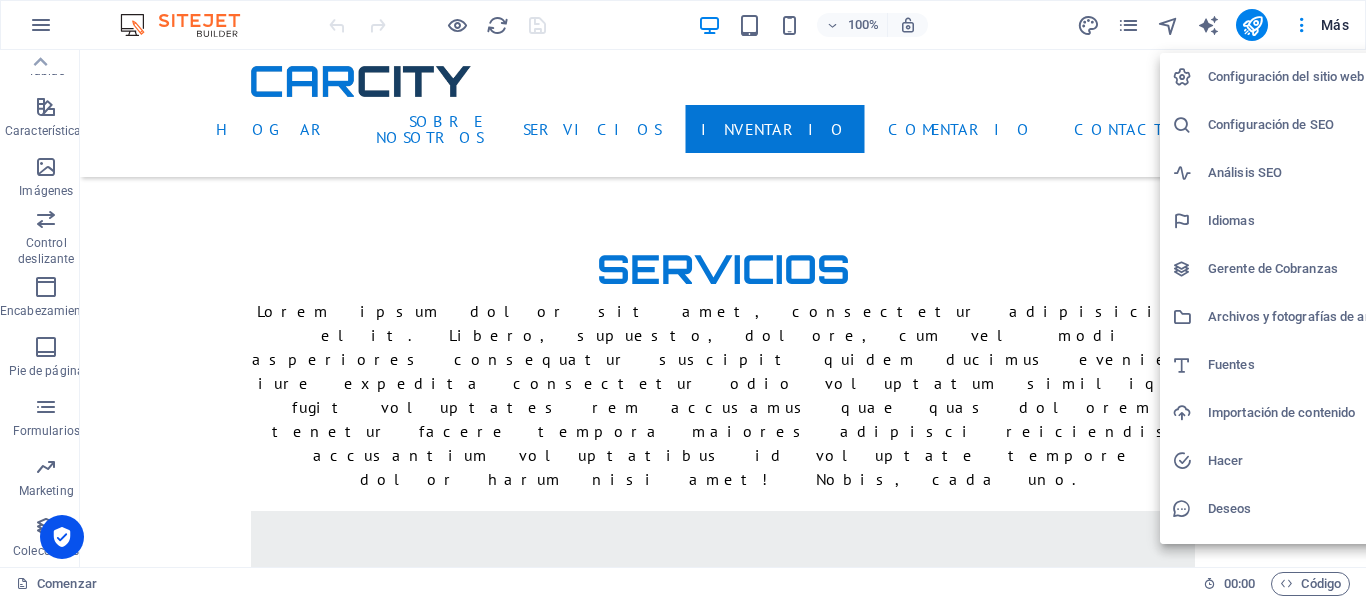 click on "Configuración del sitio web" at bounding box center [1286, 76] 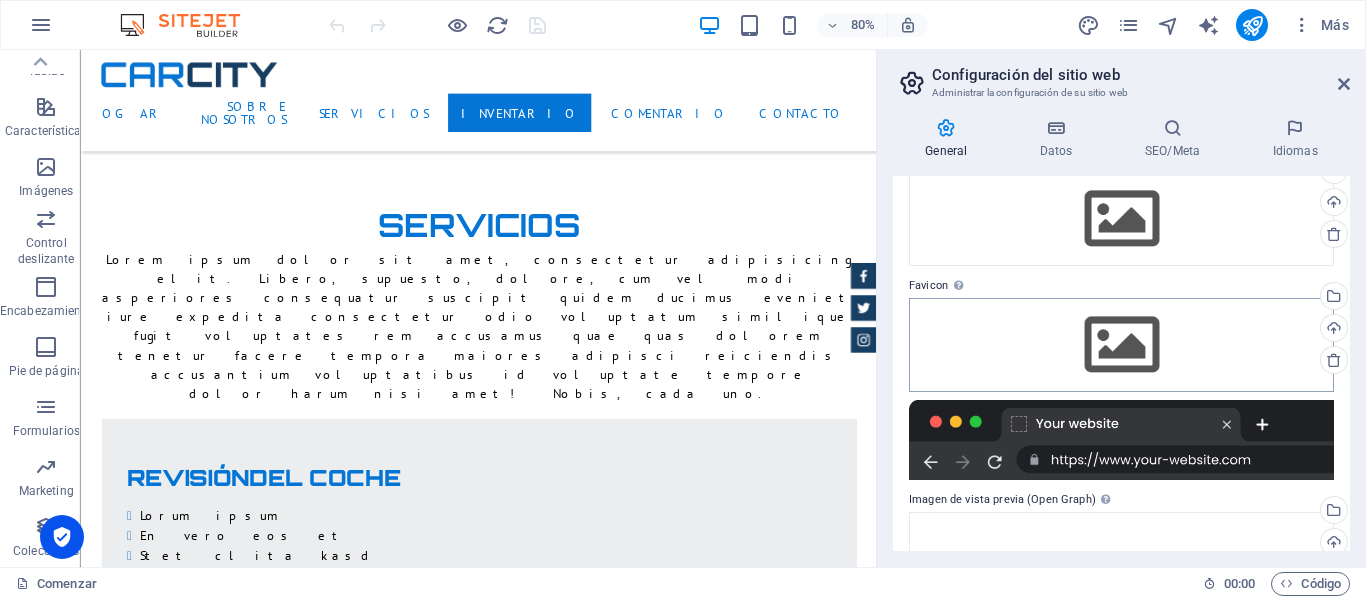 scroll, scrollTop: 0, scrollLeft: 0, axis: both 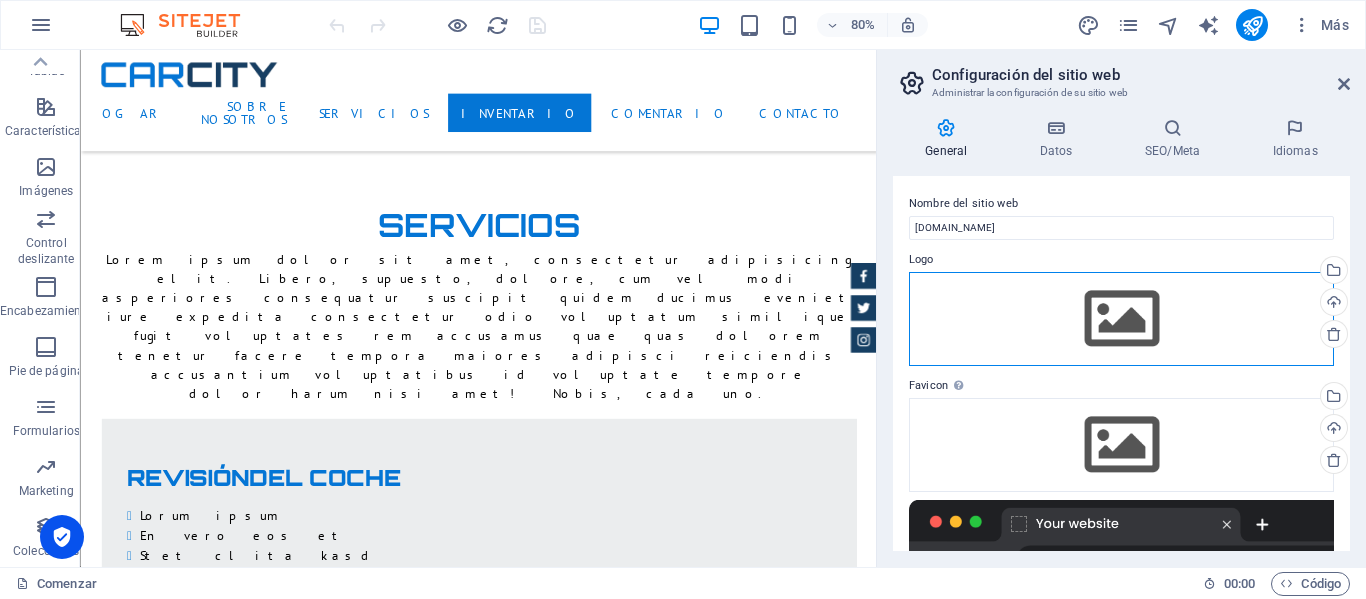 click on "Arrastre los archivos aquí, haga clic para elegir archivos o  seleccione archivos de Archivos o de nuestras fotos y videos de archivo gratuitos" at bounding box center (1121, 319) 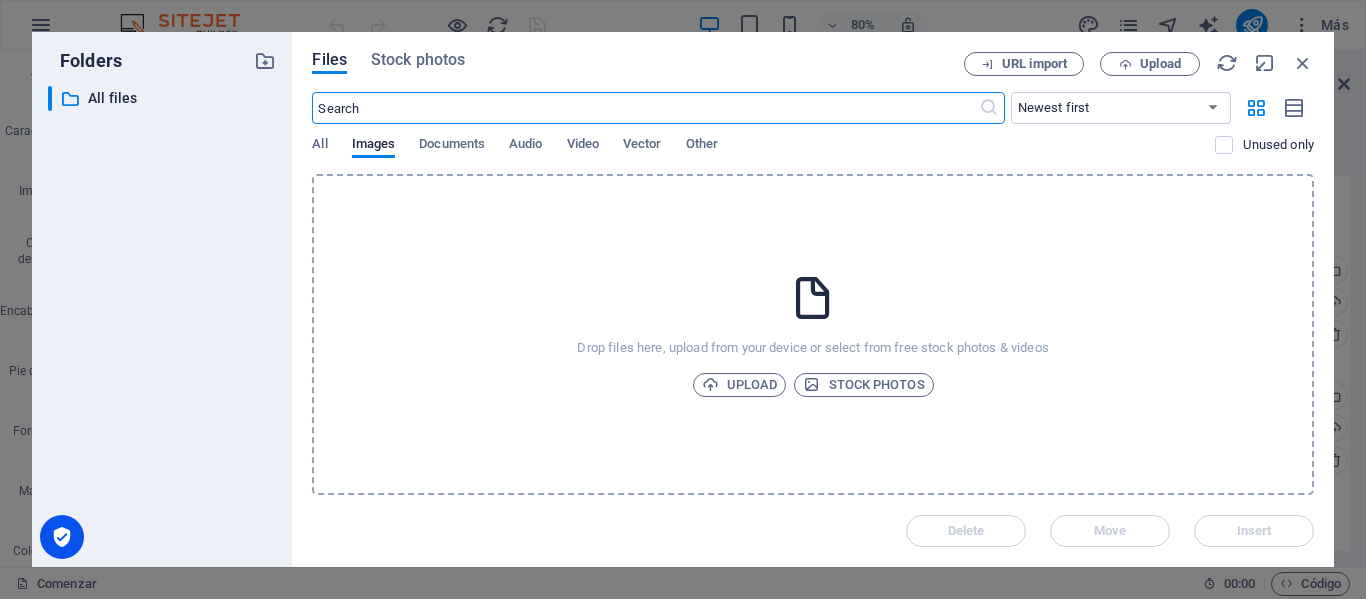 scroll, scrollTop: 4608, scrollLeft: 0, axis: vertical 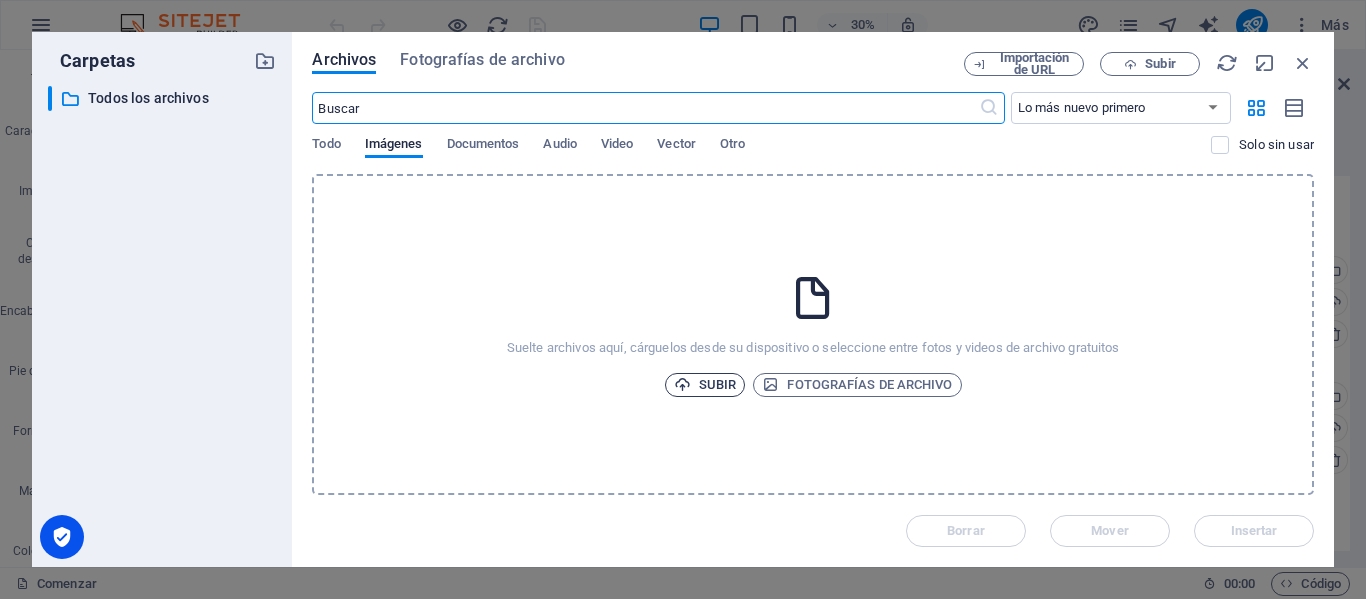 click on "Subir" at bounding box center [717, 384] 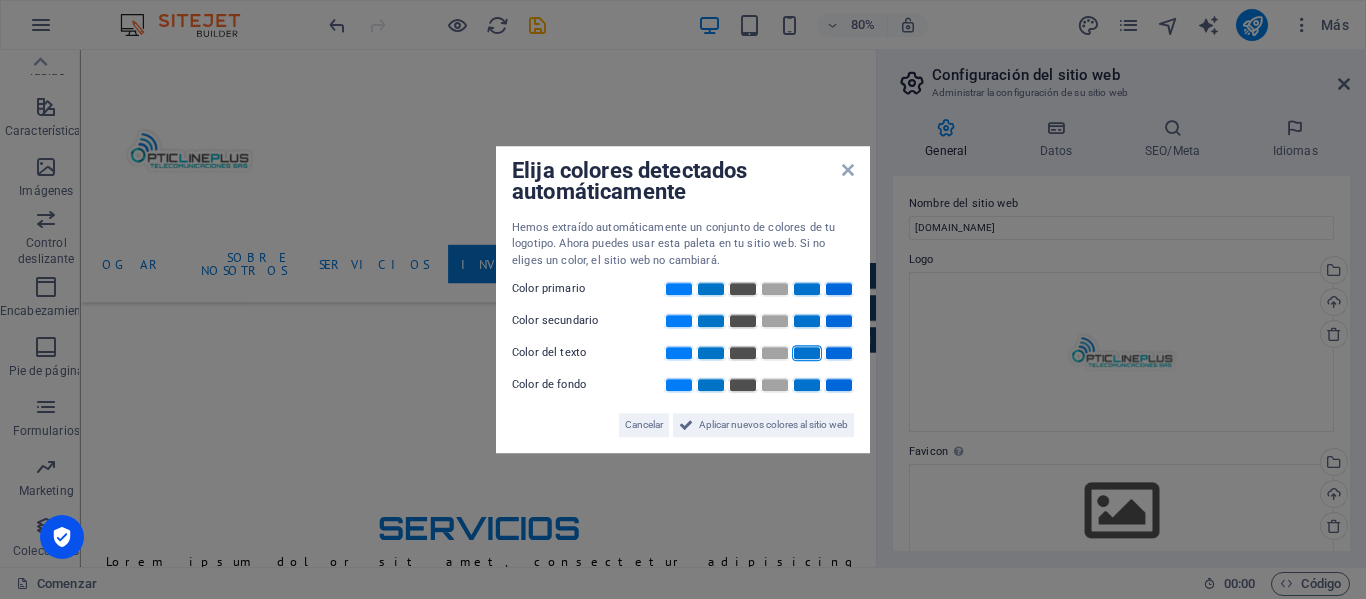 scroll, scrollTop: 3804, scrollLeft: 0, axis: vertical 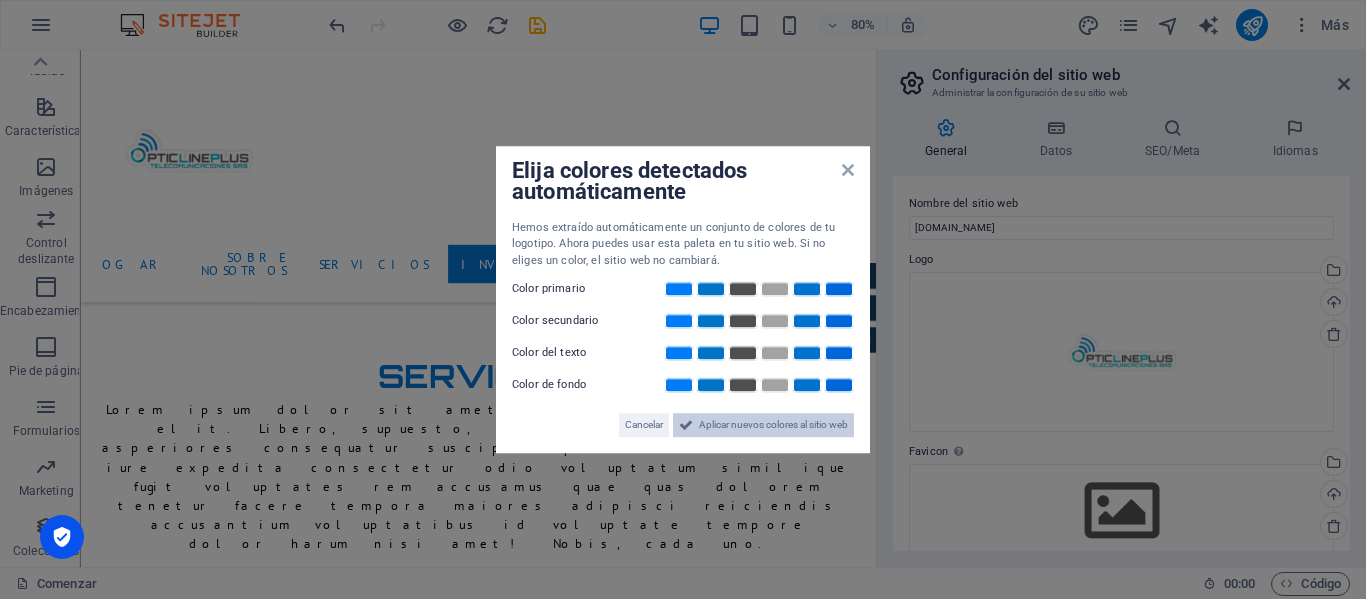 click on "Aplicar nuevos colores al sitio web" at bounding box center (773, 424) 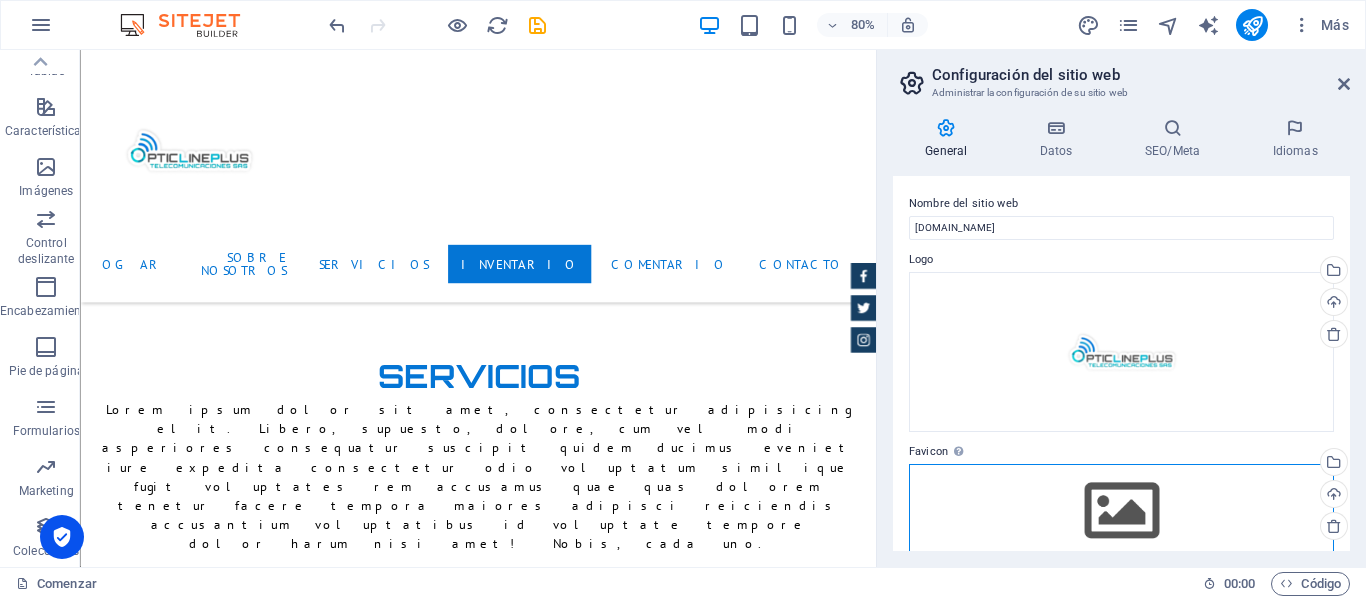 click on "Arrastre los archivos aquí, haga clic para elegir archivos o  seleccione archivos de Archivos o de nuestras fotos y videos de archivo gratuitos" at bounding box center (1121, 511) 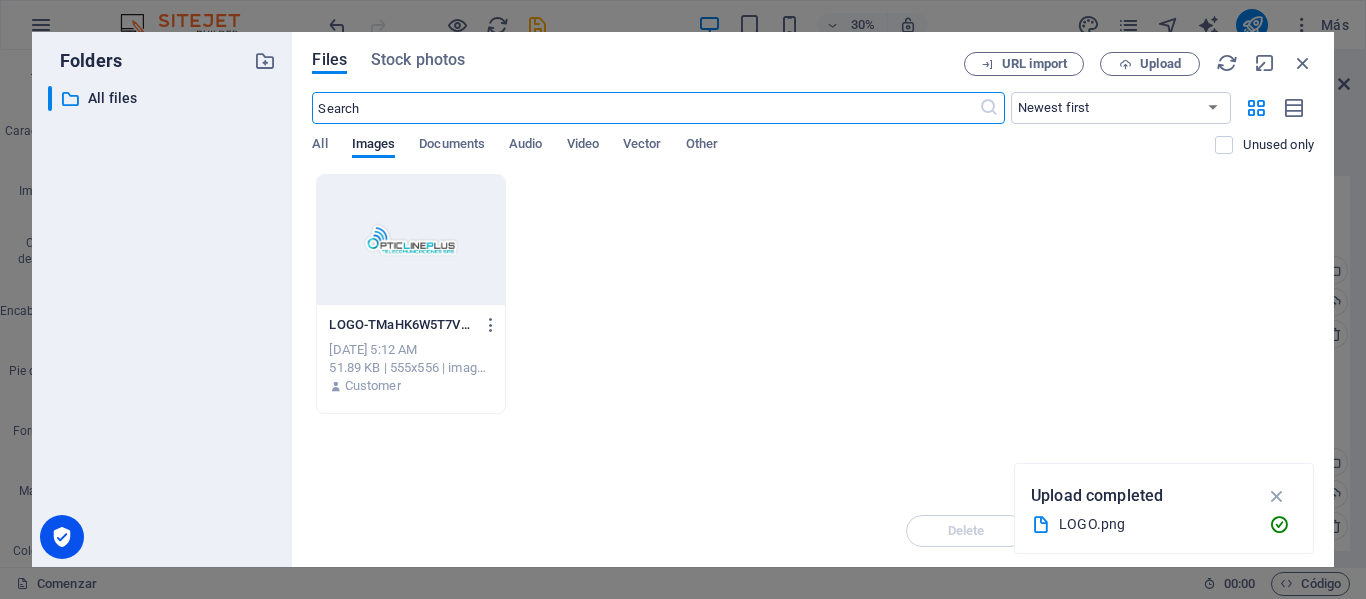 scroll, scrollTop: 4608, scrollLeft: 0, axis: vertical 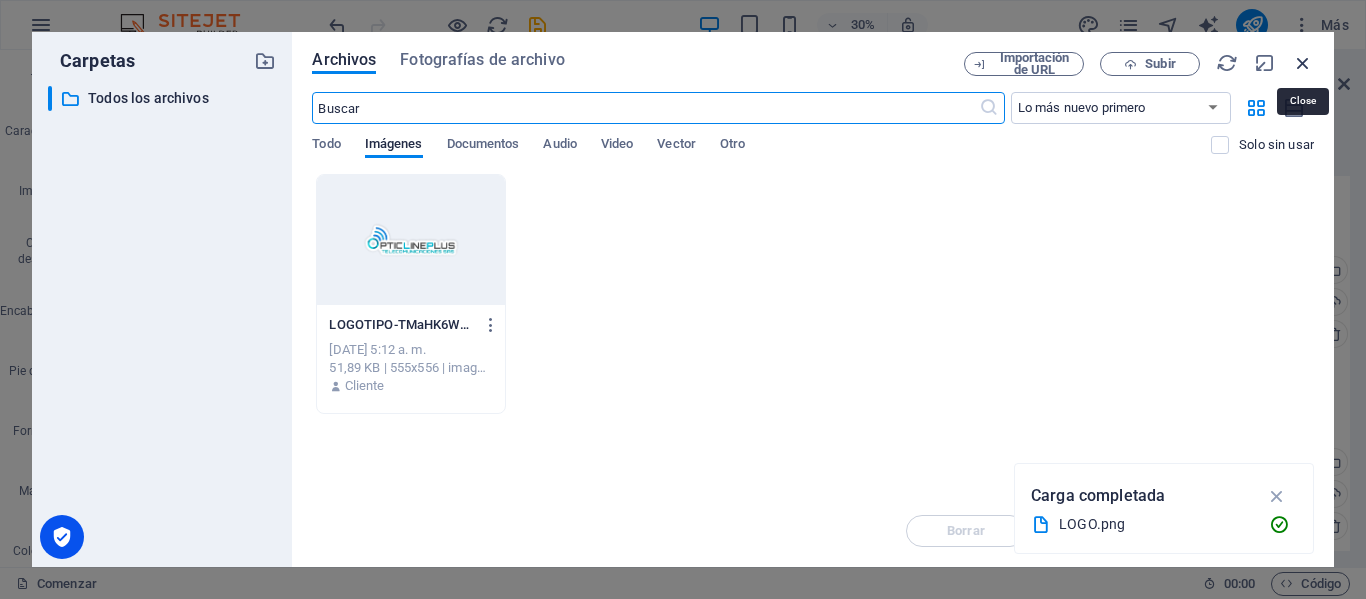 click at bounding box center (1303, 63) 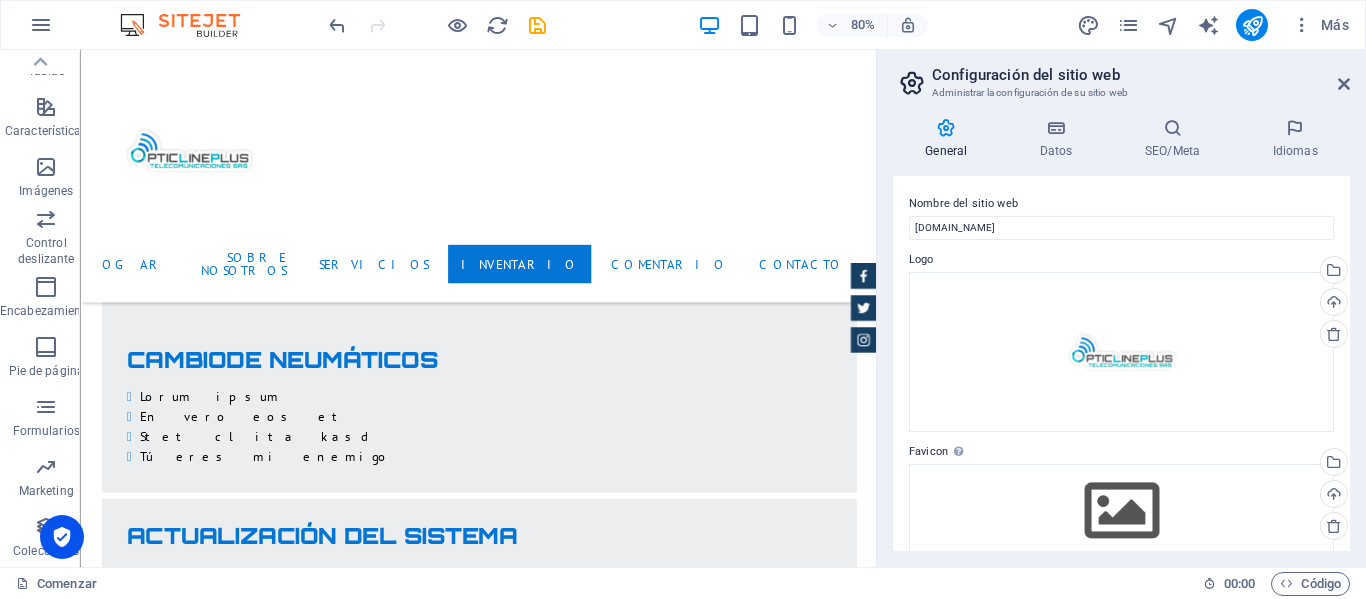 scroll, scrollTop: 3804, scrollLeft: 0, axis: vertical 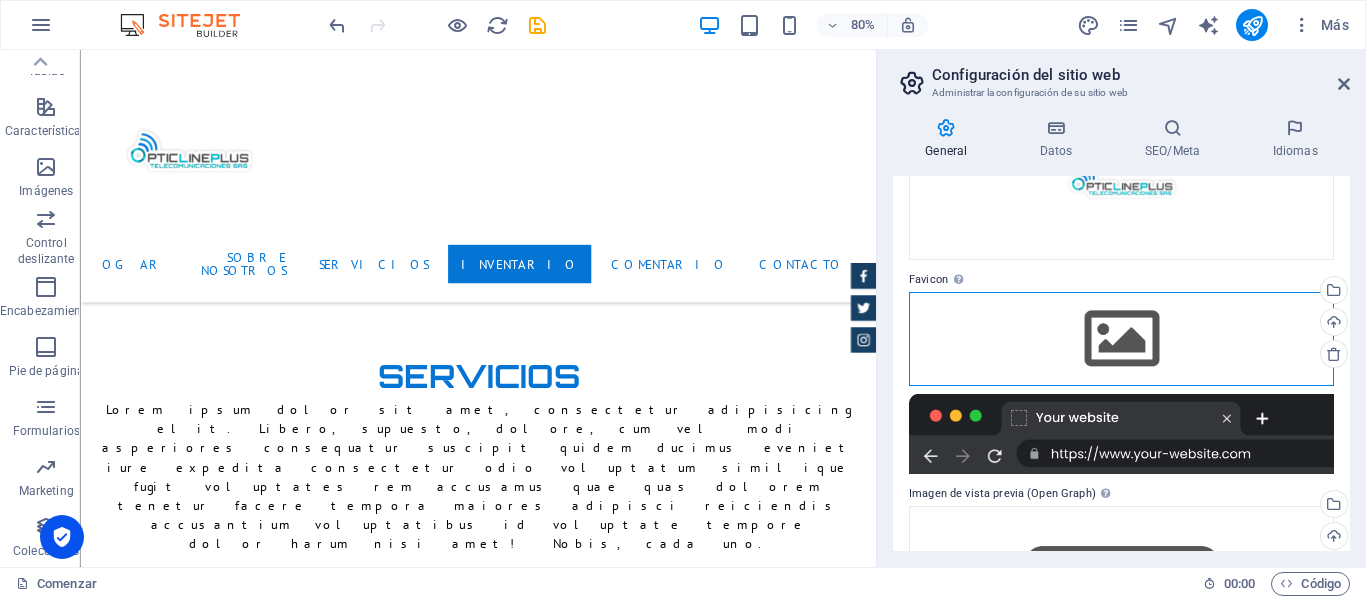 click on "Arrastre los archivos aquí, haga clic para elegir archivos o  seleccione archivos de Archivos o de nuestras fotos y videos de archivo gratuitos" at bounding box center (1121, 339) 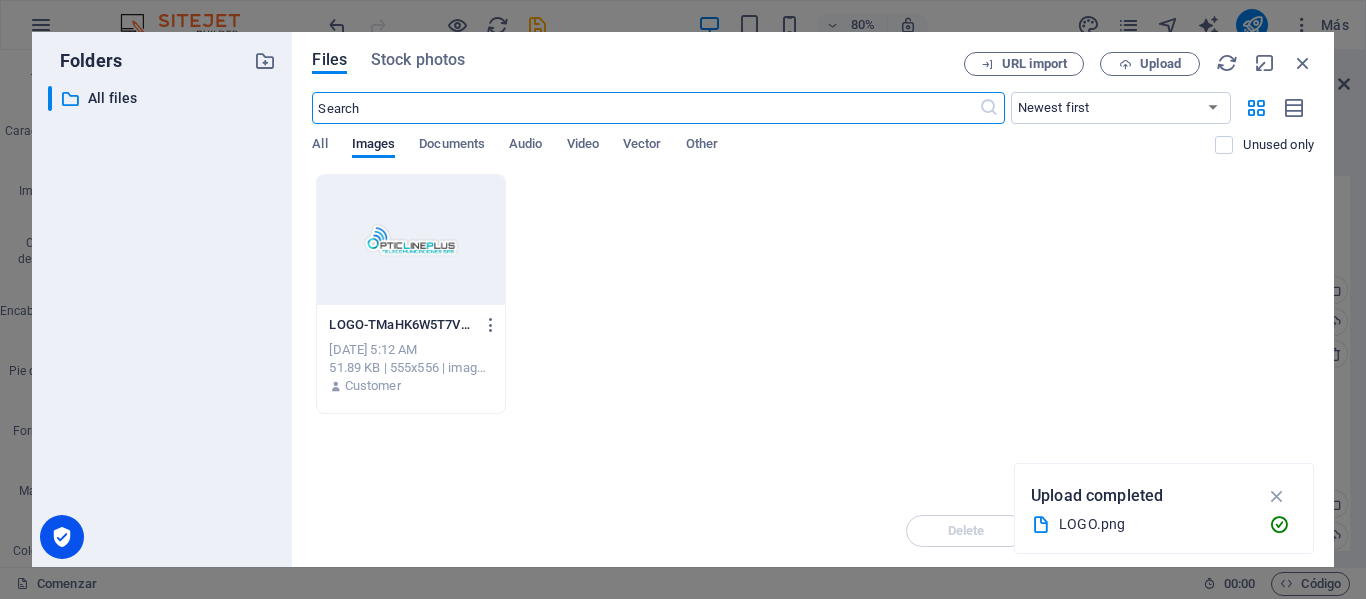 scroll, scrollTop: 4608, scrollLeft: 0, axis: vertical 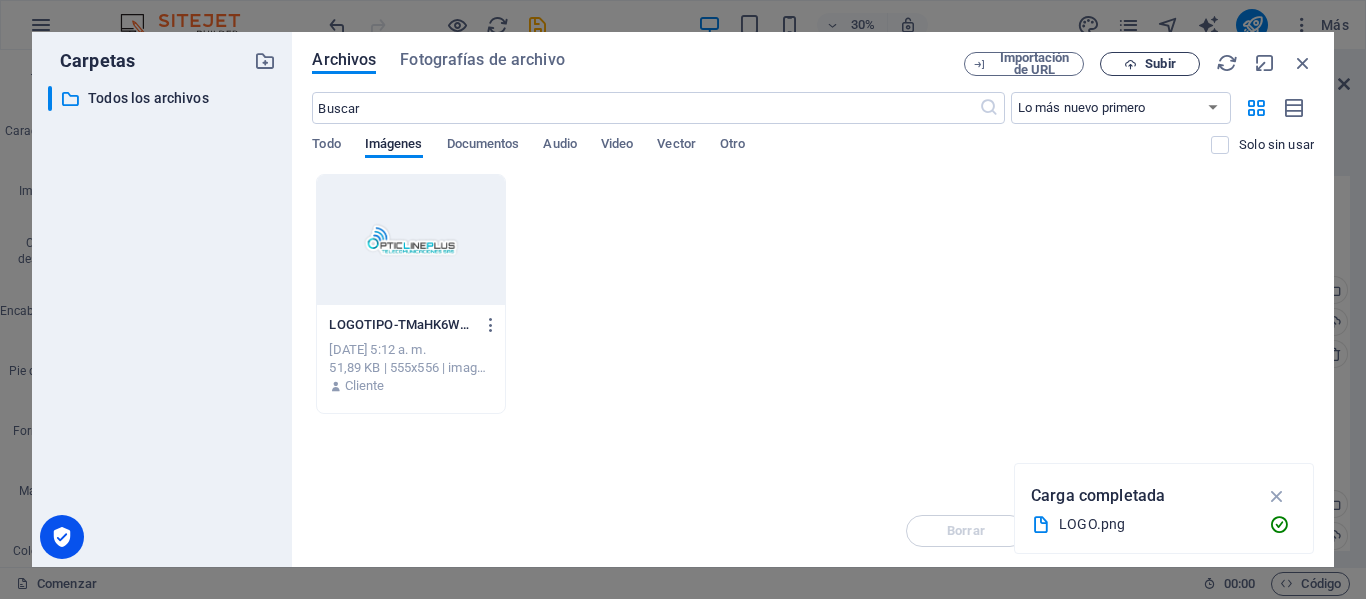 click on "Subir" at bounding box center (1160, 63) 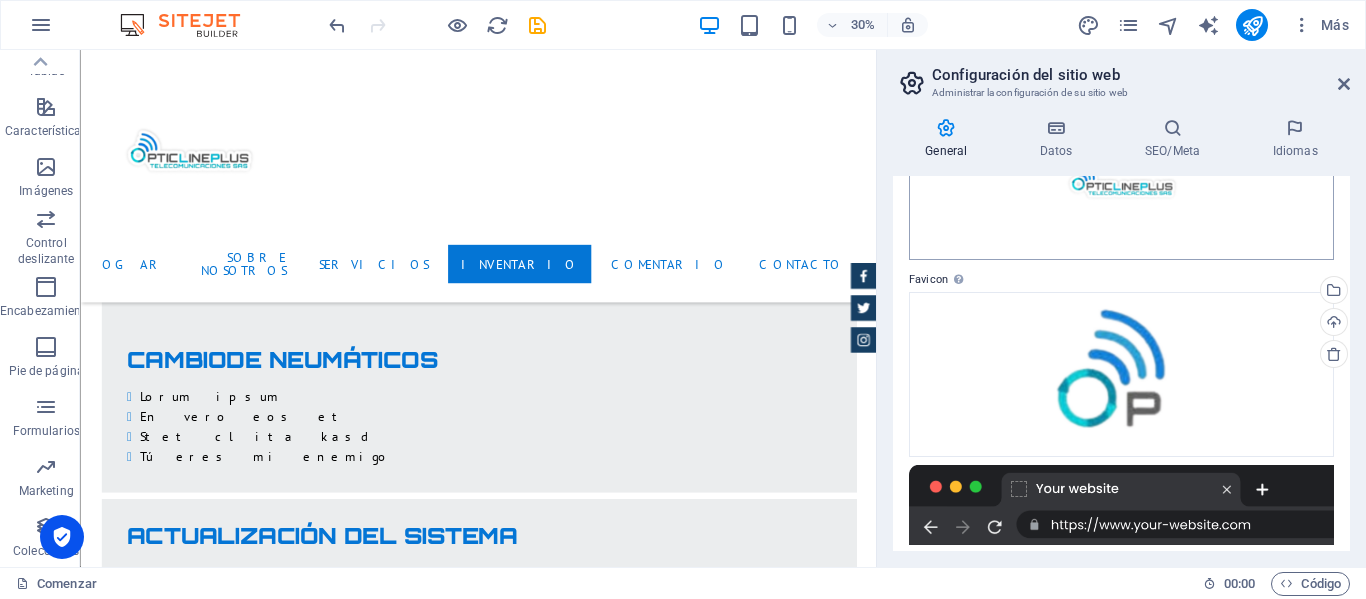 scroll, scrollTop: 3804, scrollLeft: 0, axis: vertical 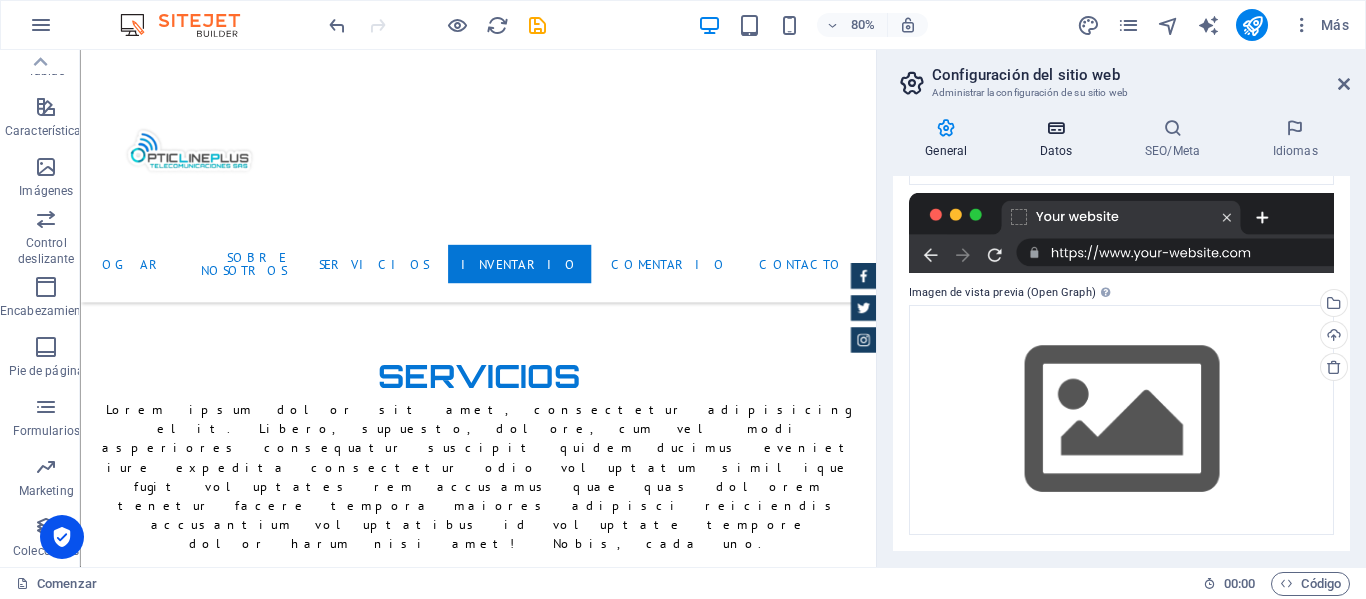 click at bounding box center (1056, 128) 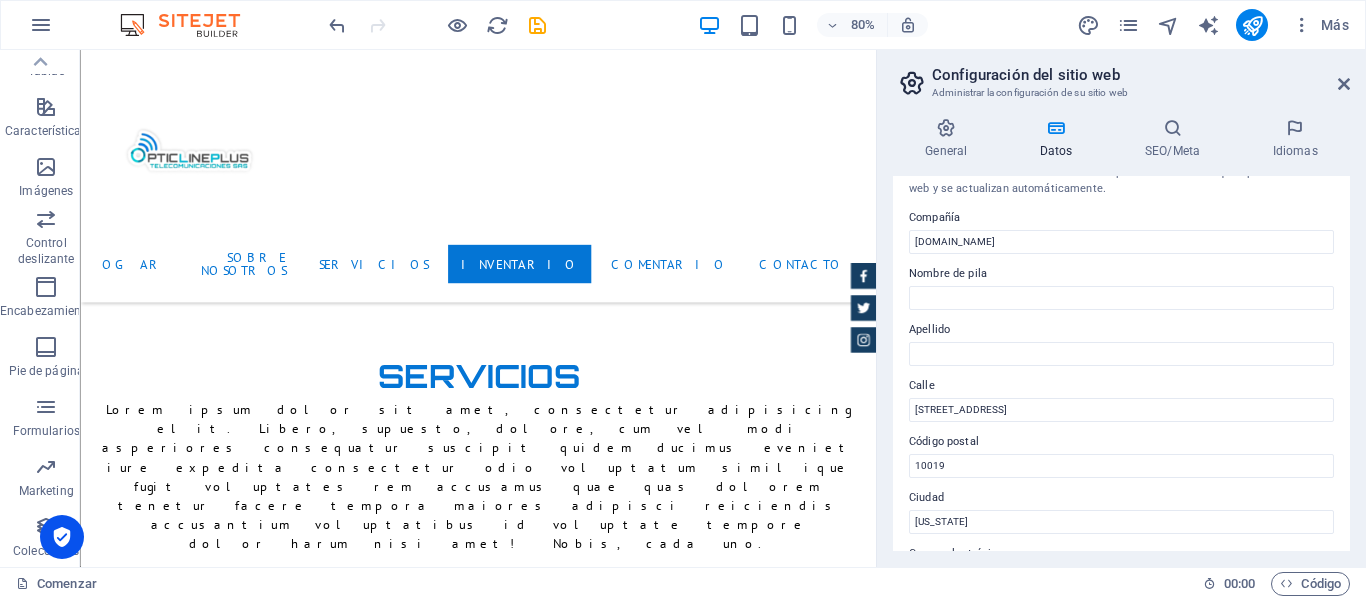 scroll, scrollTop: 0, scrollLeft: 0, axis: both 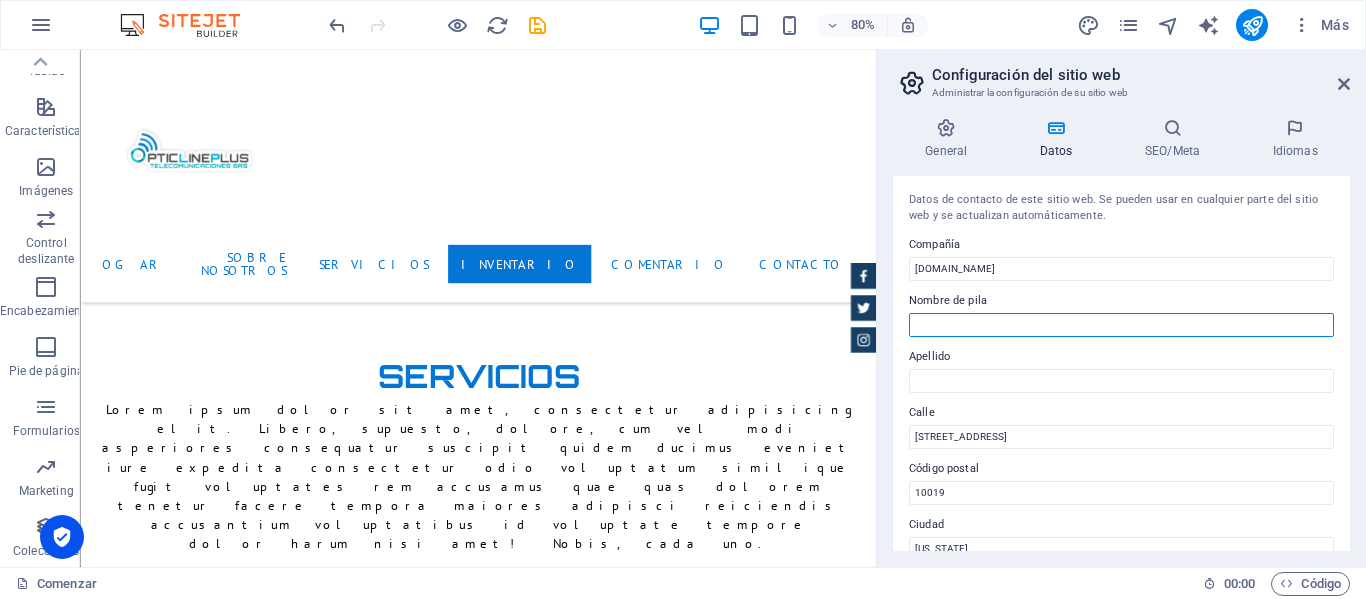 click on "Nombre de pila" at bounding box center (1121, 325) 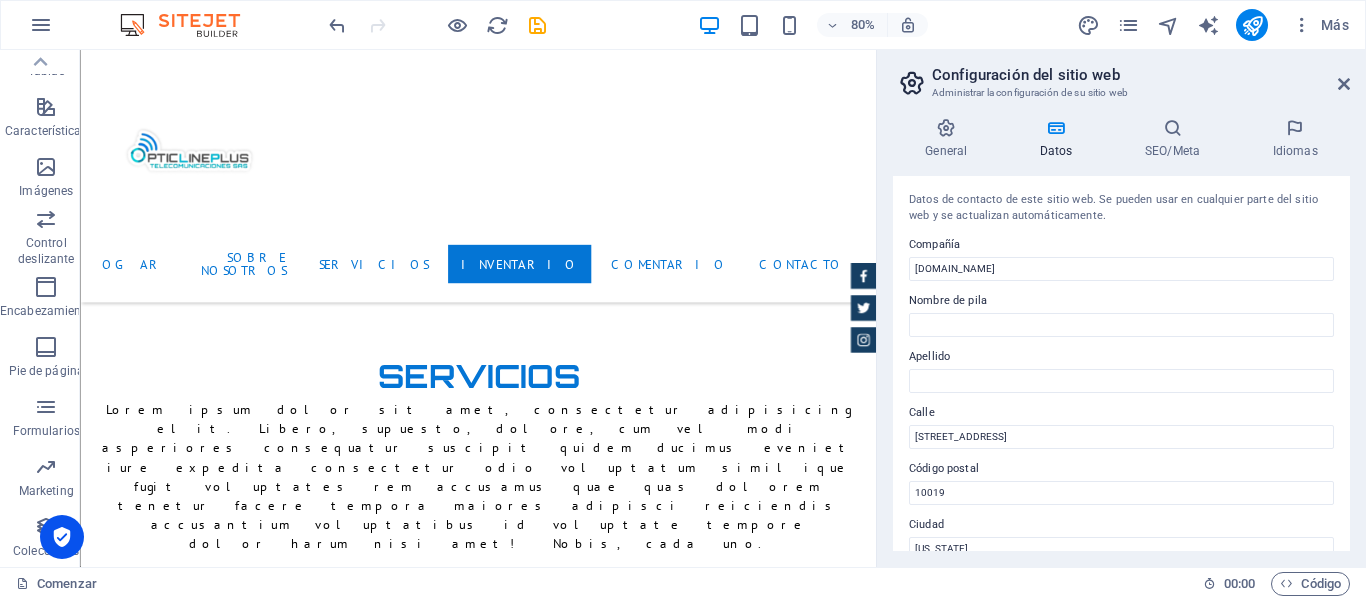 click on "Configuración del sitio web Administrar la configuración de su sitio web General Datos SEO/Meta Idiomas Nombre del sitio web [DOMAIN_NAME] Logo Arrastre los archivos aquí, haga clic para elegir archivos o  seleccione archivos de Archivos o de nuestras fotos y videos de archivo gratuitos Seleccione archivos del administrador de archivos, fotos de archivo o cargue archivo(s) Subir Favicon Configura aquí el favicono de tu sitio web. Un favicono es un pequeño icono que se muestra en la pestaña del navegador junto al título de tu sitio web. Ayuda a los visitantes a identificarlo. Arrastre los archivos aquí, haga clic para elegir archivos o  seleccione archivos de Archivos o de nuestras fotos y videos de archivo gratuitos Seleccione archivos del administrador de archivos, fotos de archivo o cargue archivo(s) Subir Imagen de vista previa (Open Graph) Esta imagen se mostrará cuando se comparta el sitio web en redes sociales. Subir Compañía [DOMAIN_NAME]" at bounding box center [1121, 308] 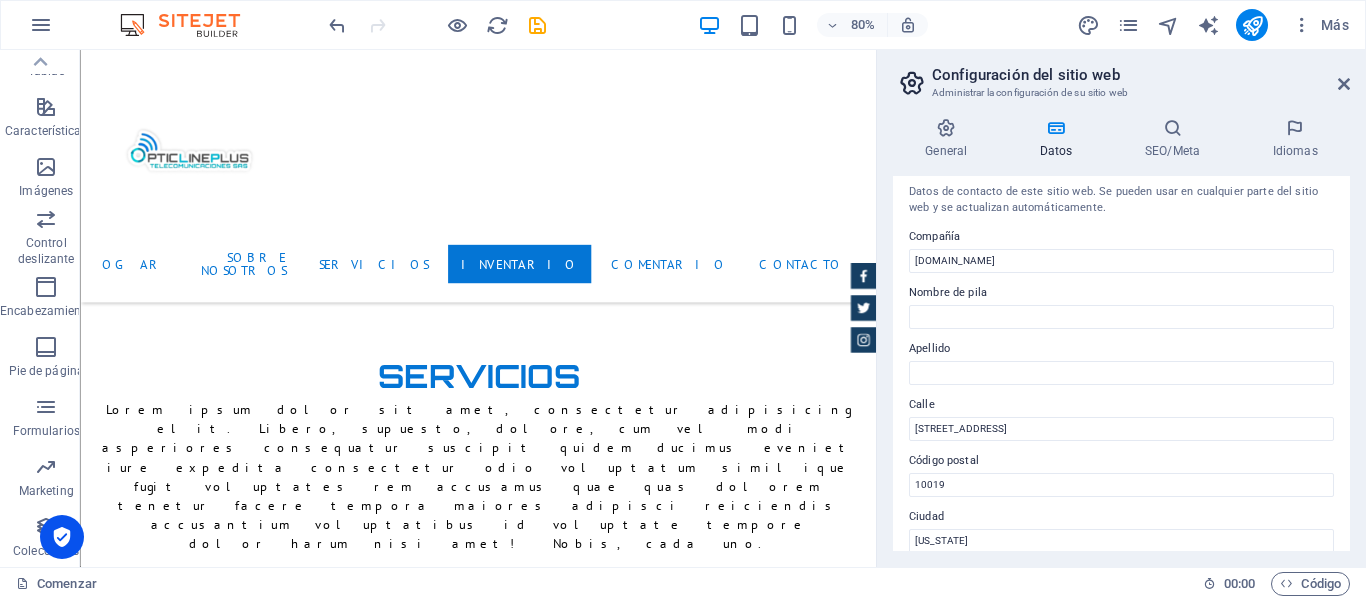scroll, scrollTop: 0, scrollLeft: 0, axis: both 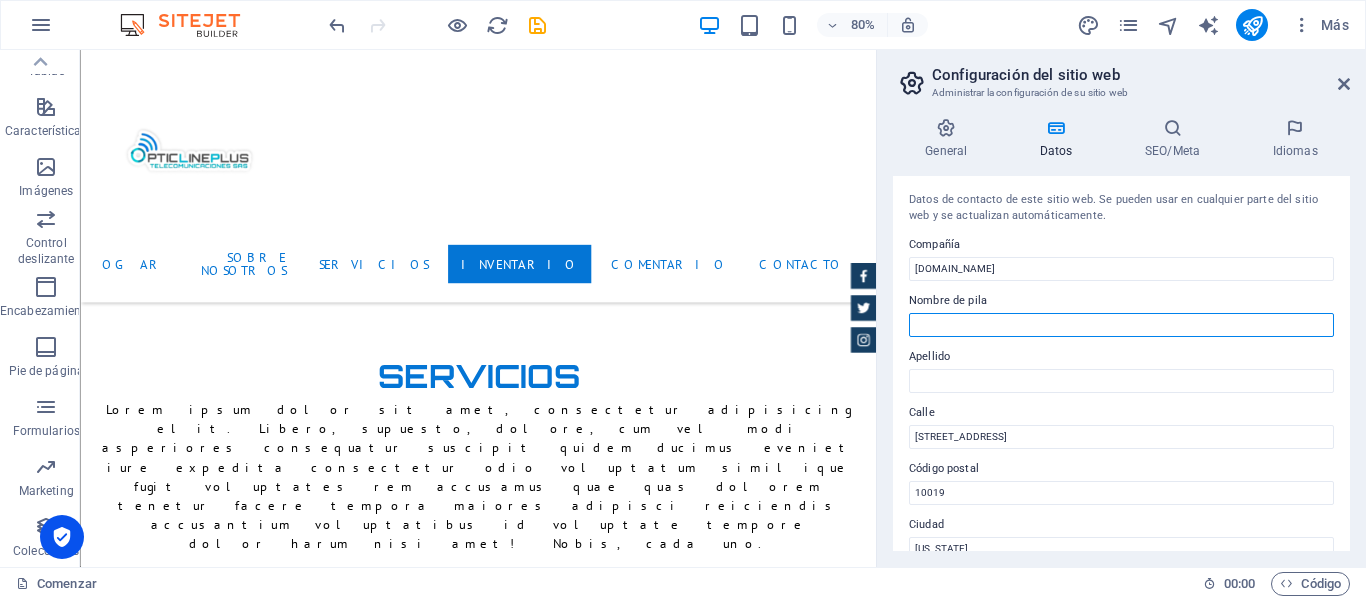 click on "Nombre de pila" at bounding box center (1121, 325) 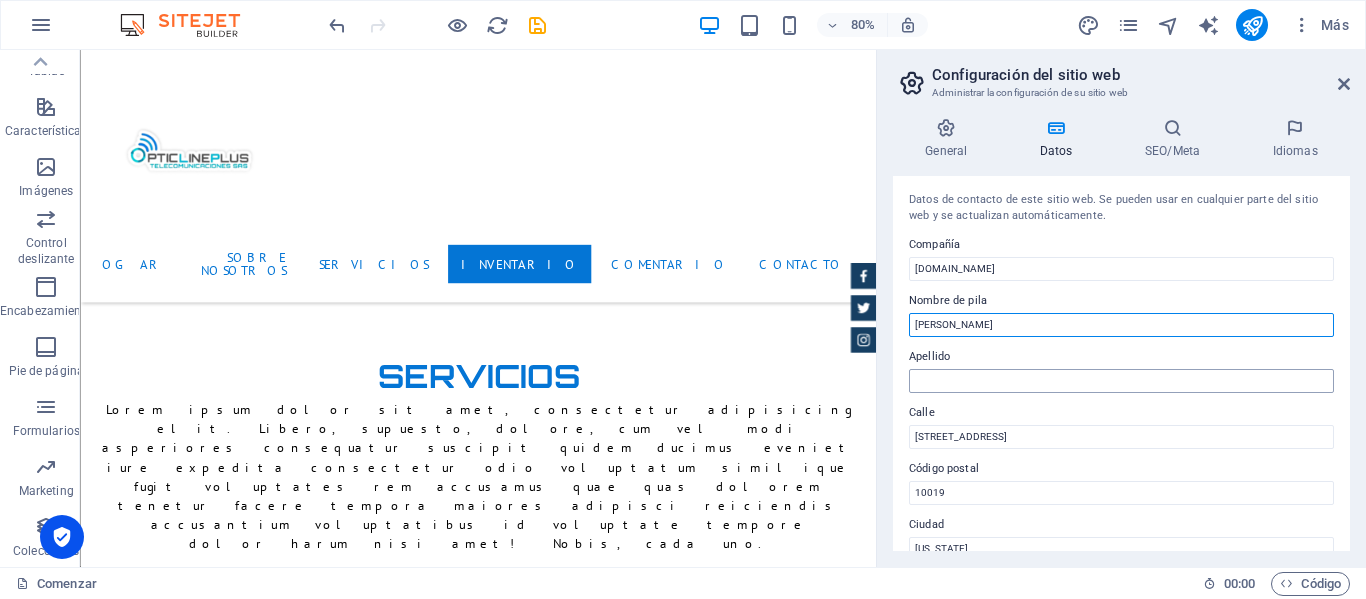 type on "[PERSON_NAME]" 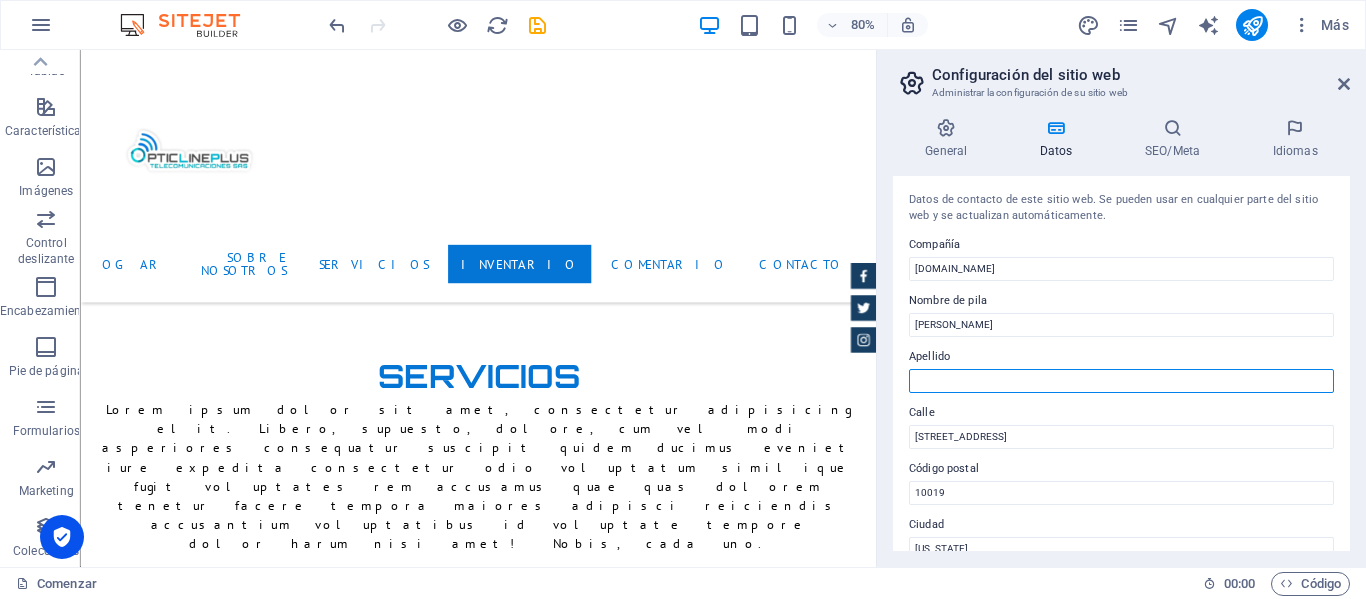 click on "Apellido" at bounding box center (1121, 381) 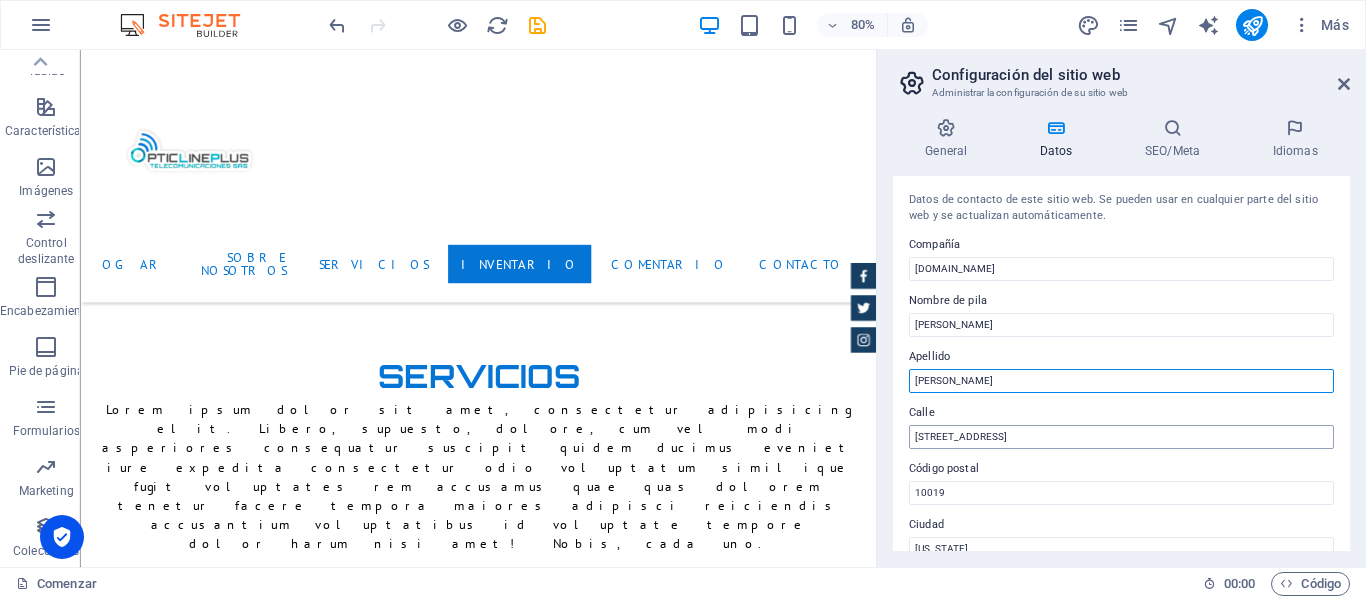 type on "[PERSON_NAME]" 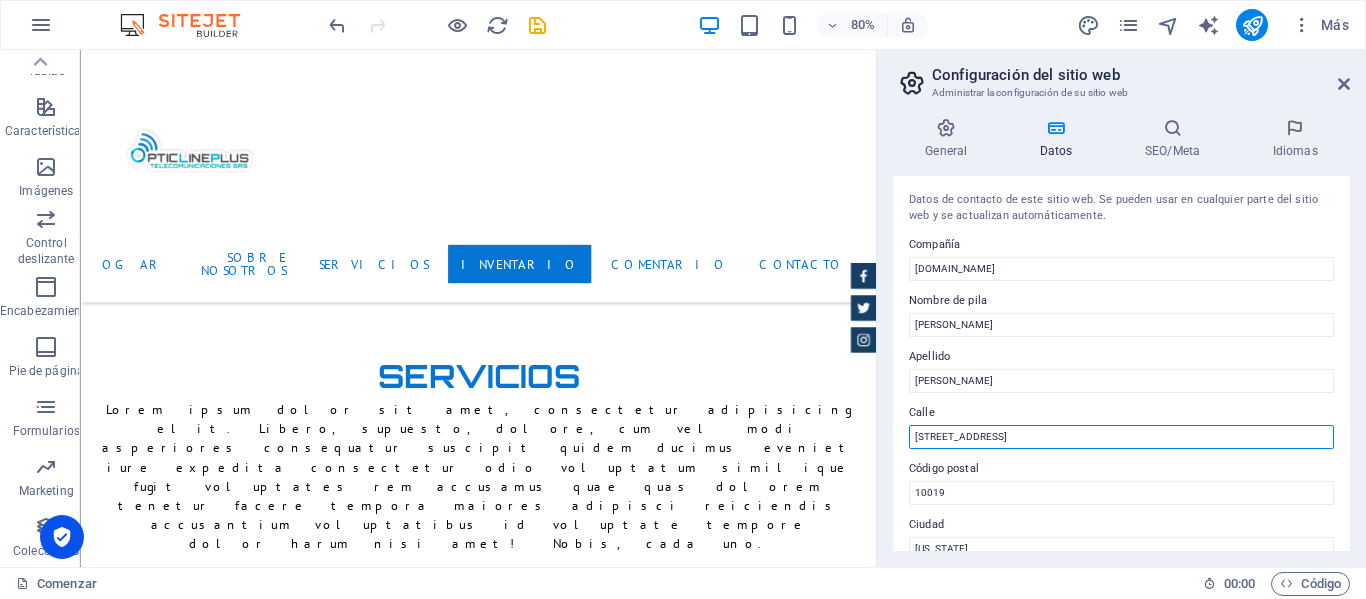 click on "[STREET_ADDRESS]" at bounding box center [1121, 437] 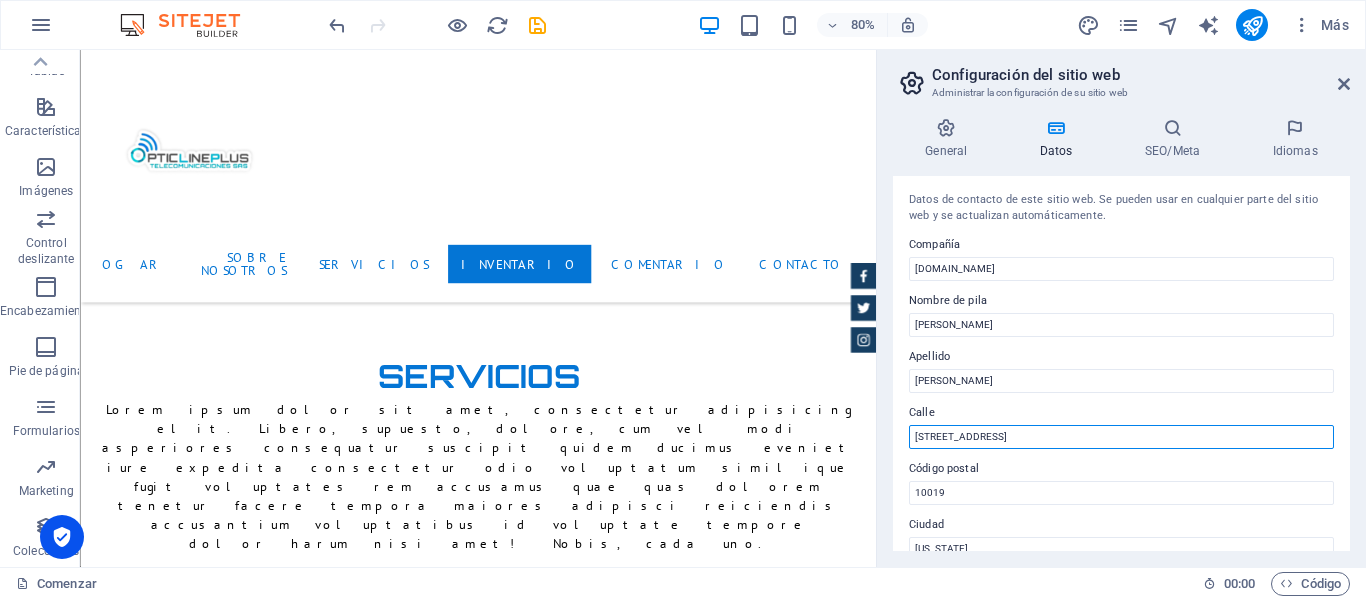 drag, startPoint x: 1007, startPoint y: 438, endPoint x: 909, endPoint y: 452, distance: 98.99495 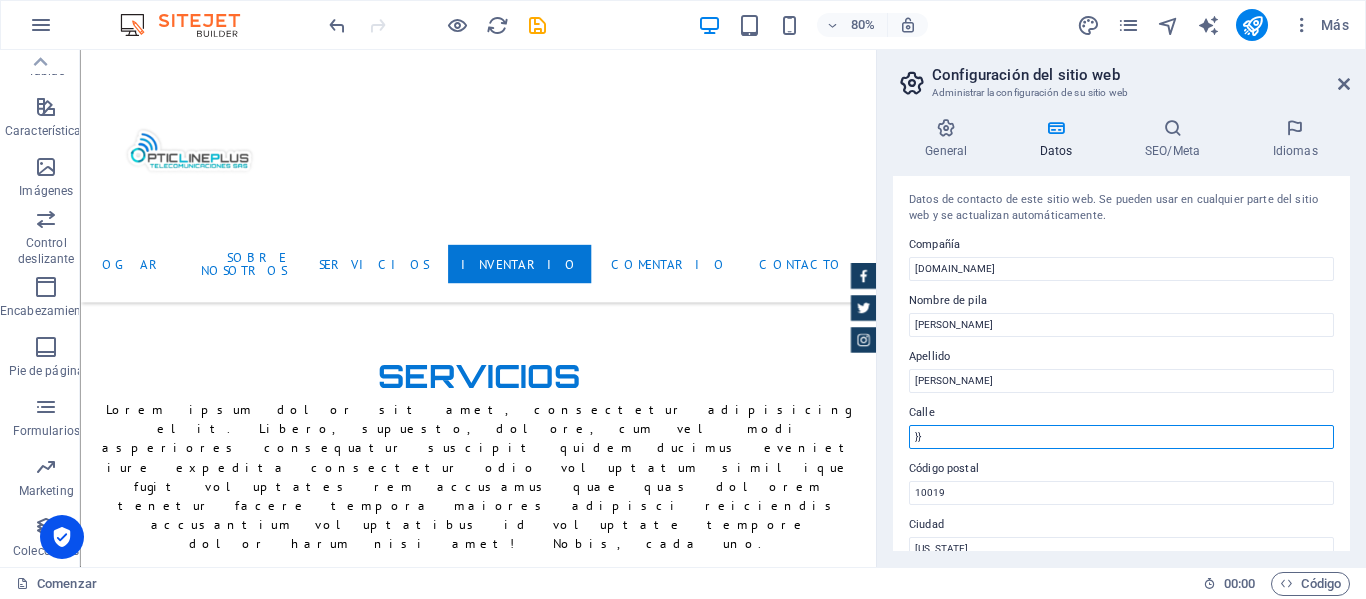 type on "}" 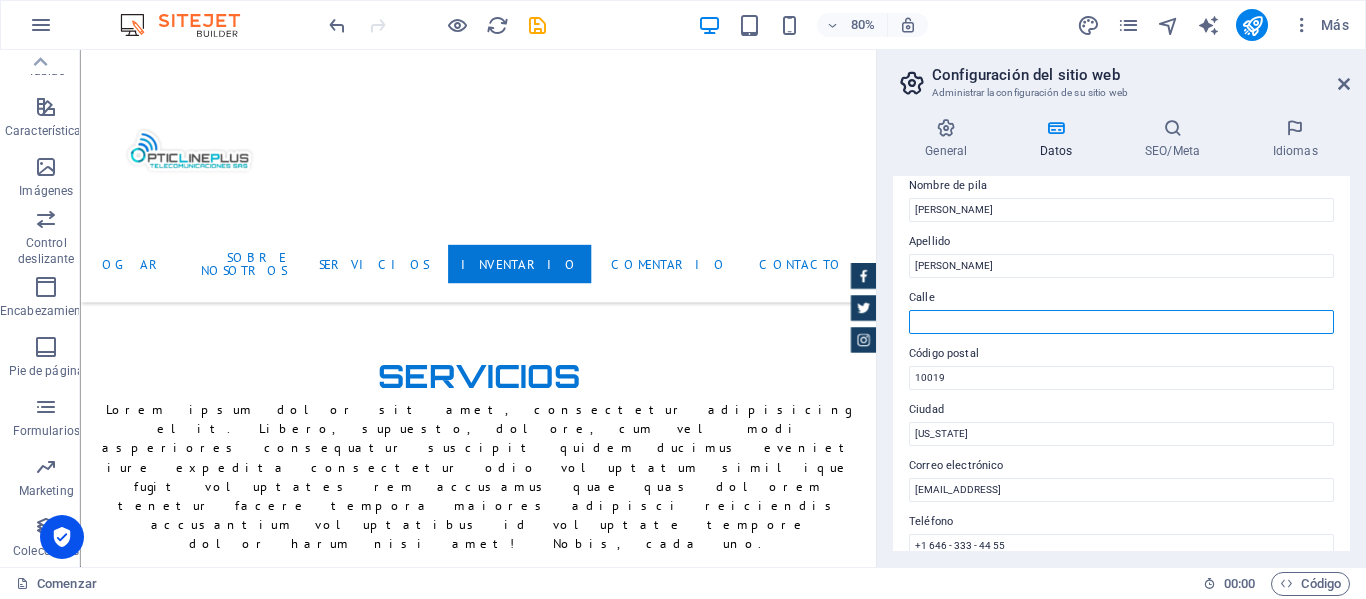 scroll, scrollTop: 200, scrollLeft: 0, axis: vertical 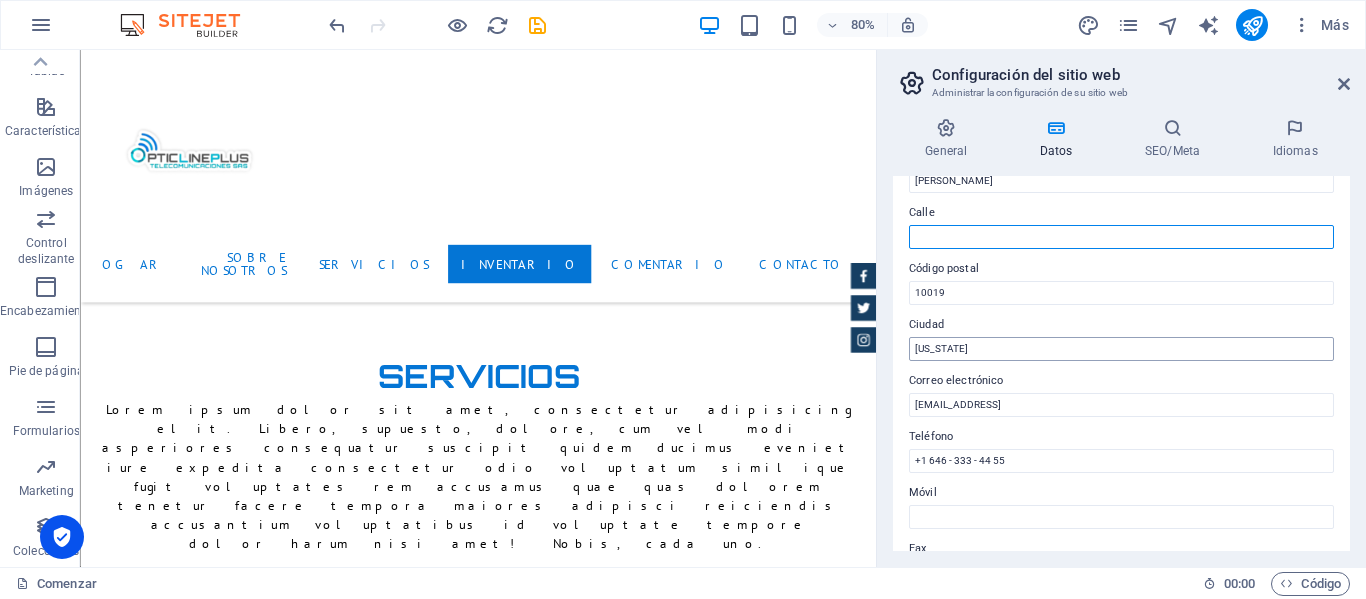type 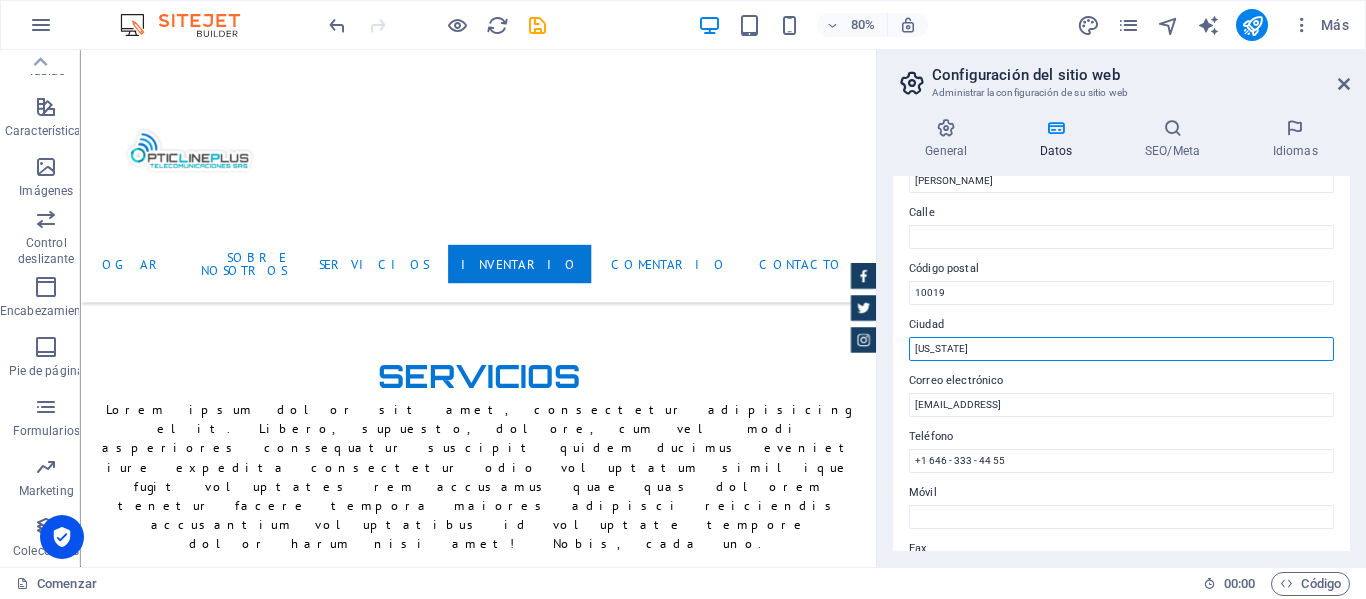 click on "[US_STATE]" at bounding box center (1121, 349) 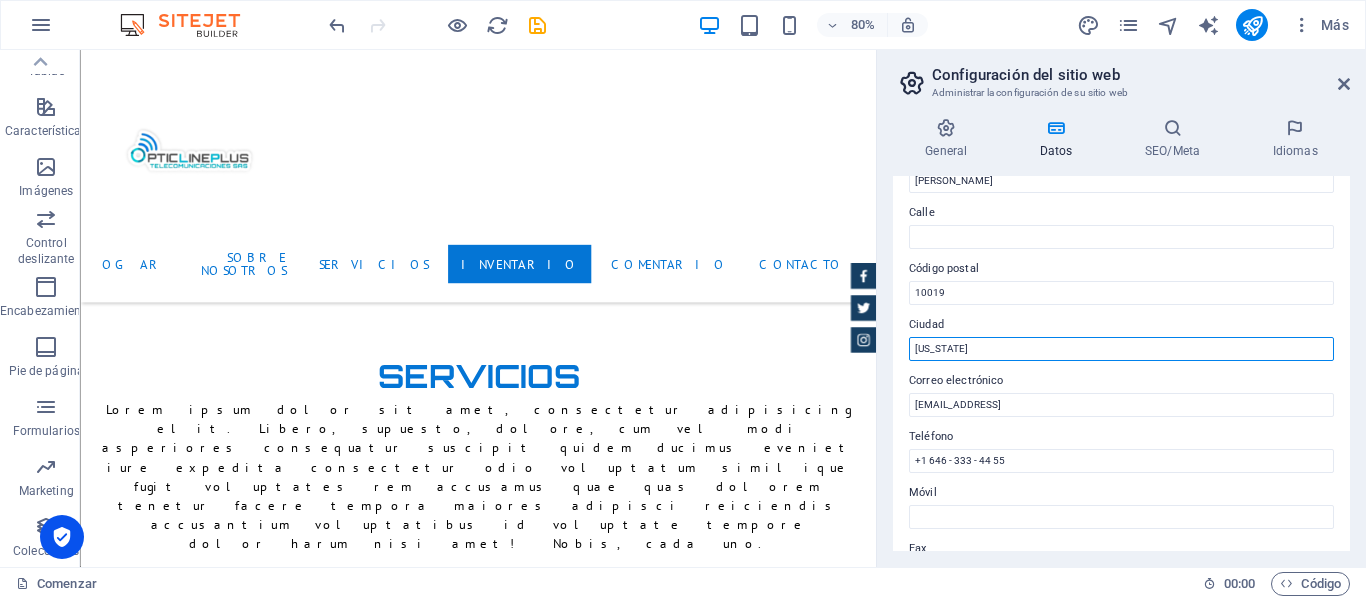 type on "}" 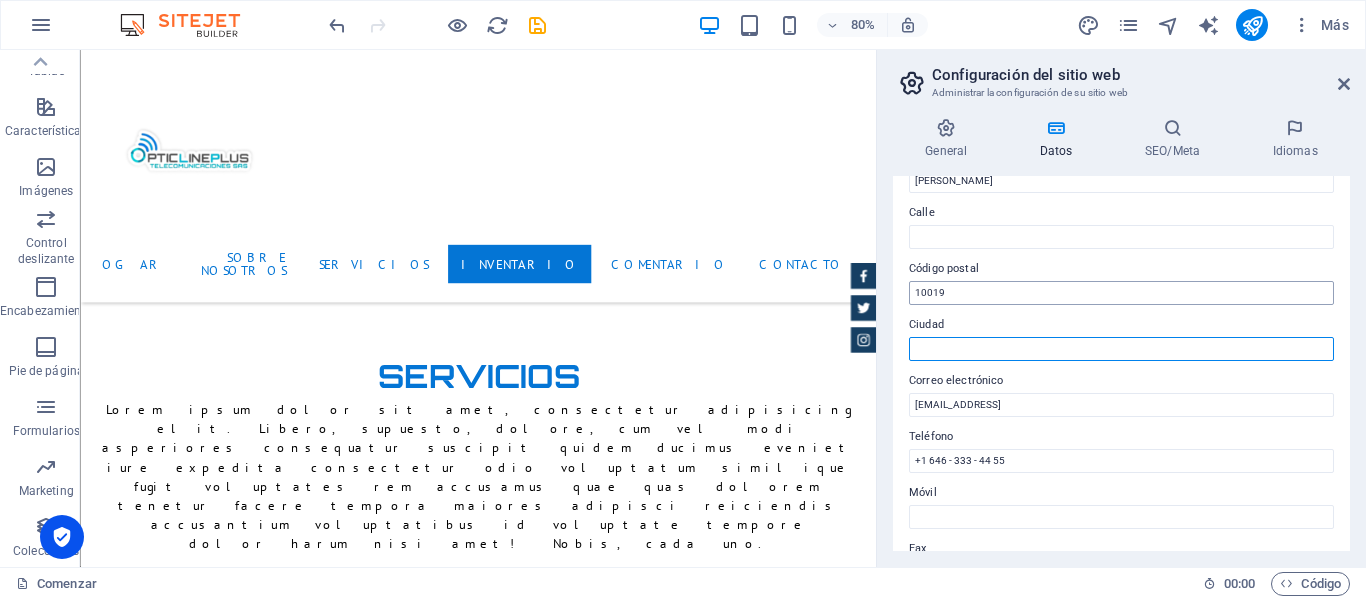 type 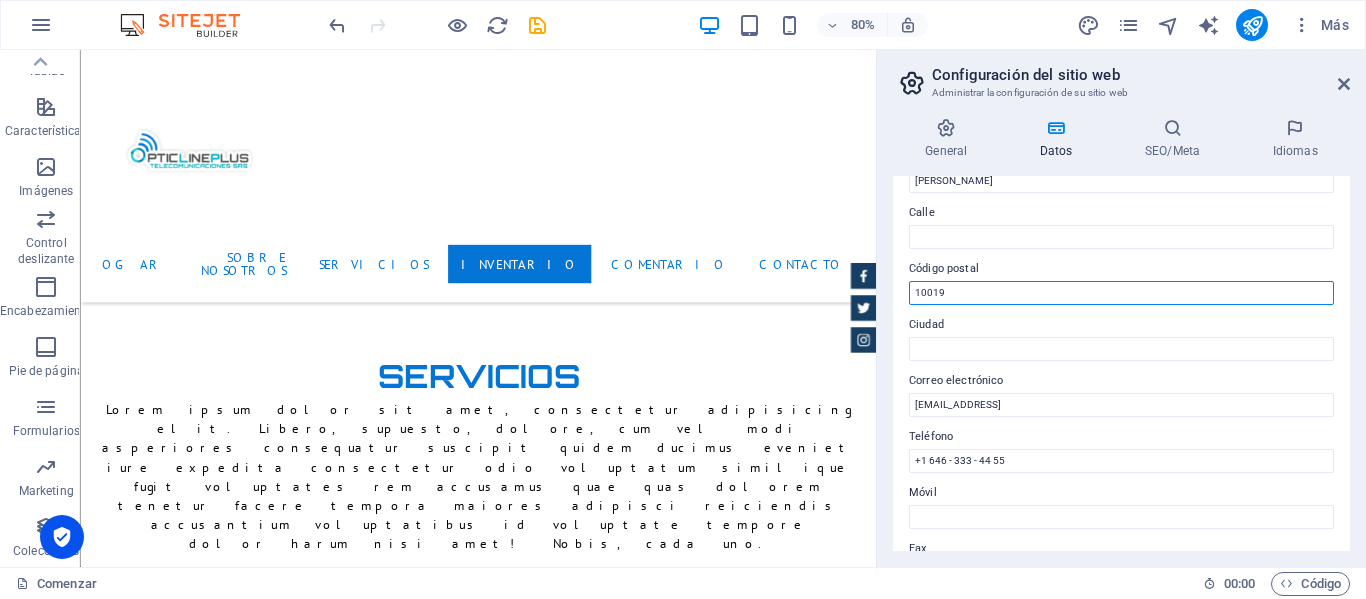 click on "10019" at bounding box center [1121, 293] 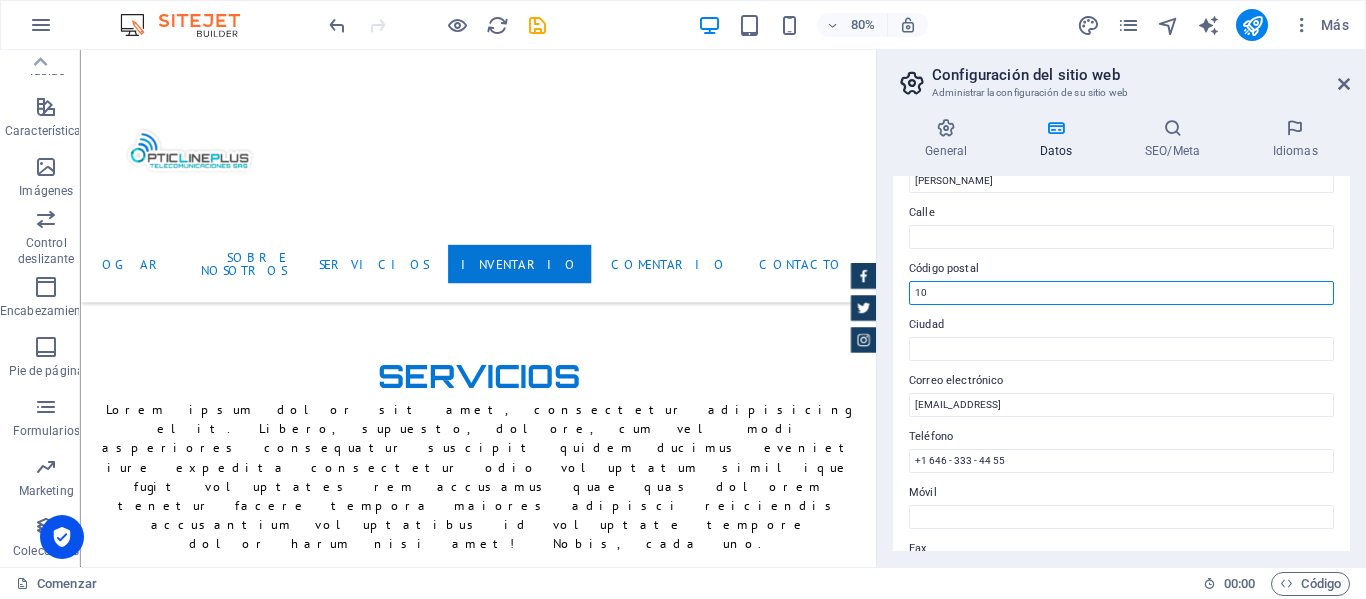 type on "1" 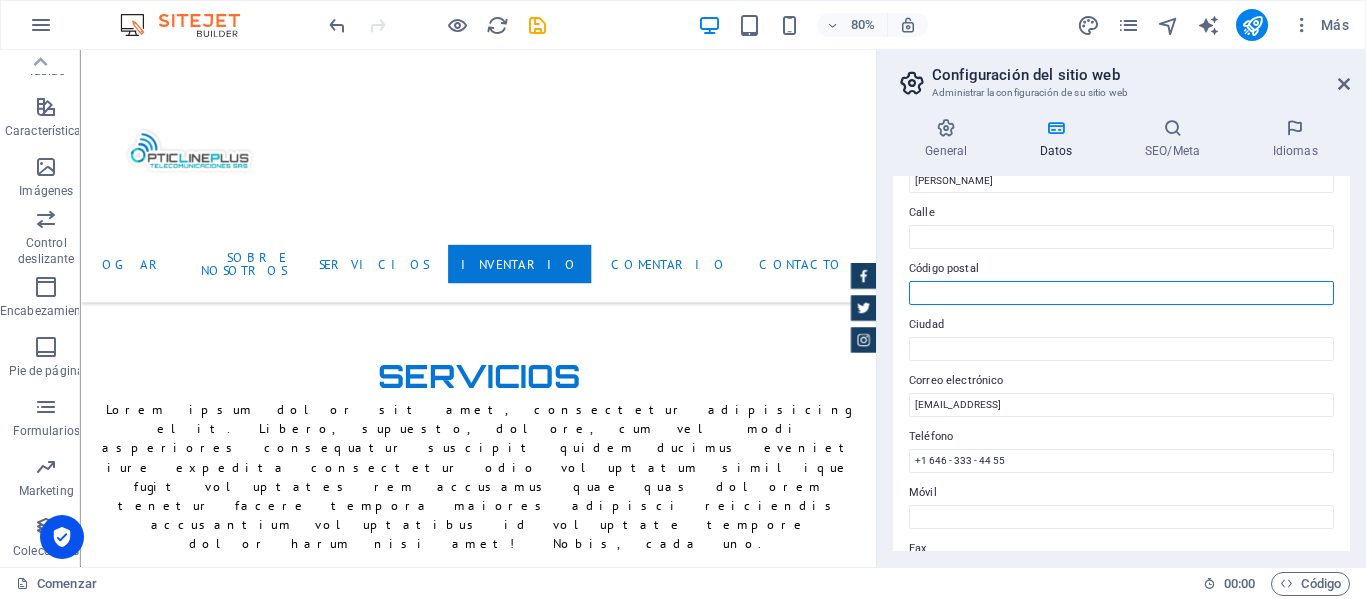 click on "Código postal" at bounding box center (1121, 293) 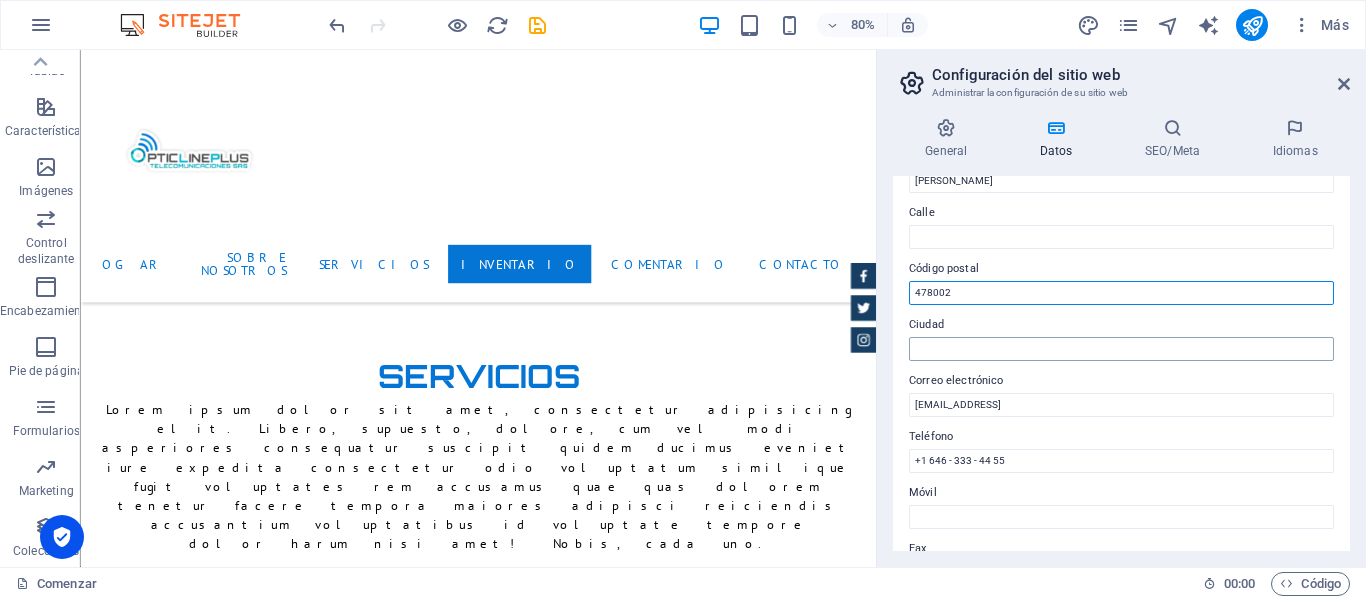 scroll, scrollTop: 100, scrollLeft: 0, axis: vertical 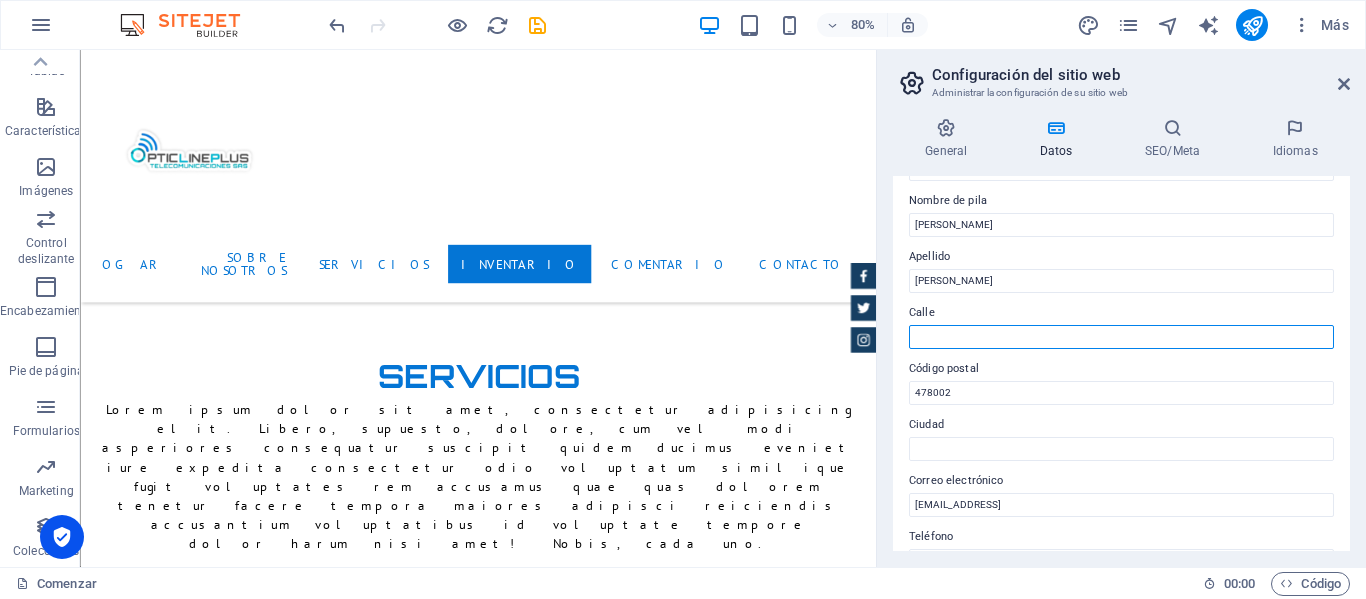 click on "Calle" at bounding box center (1121, 337) 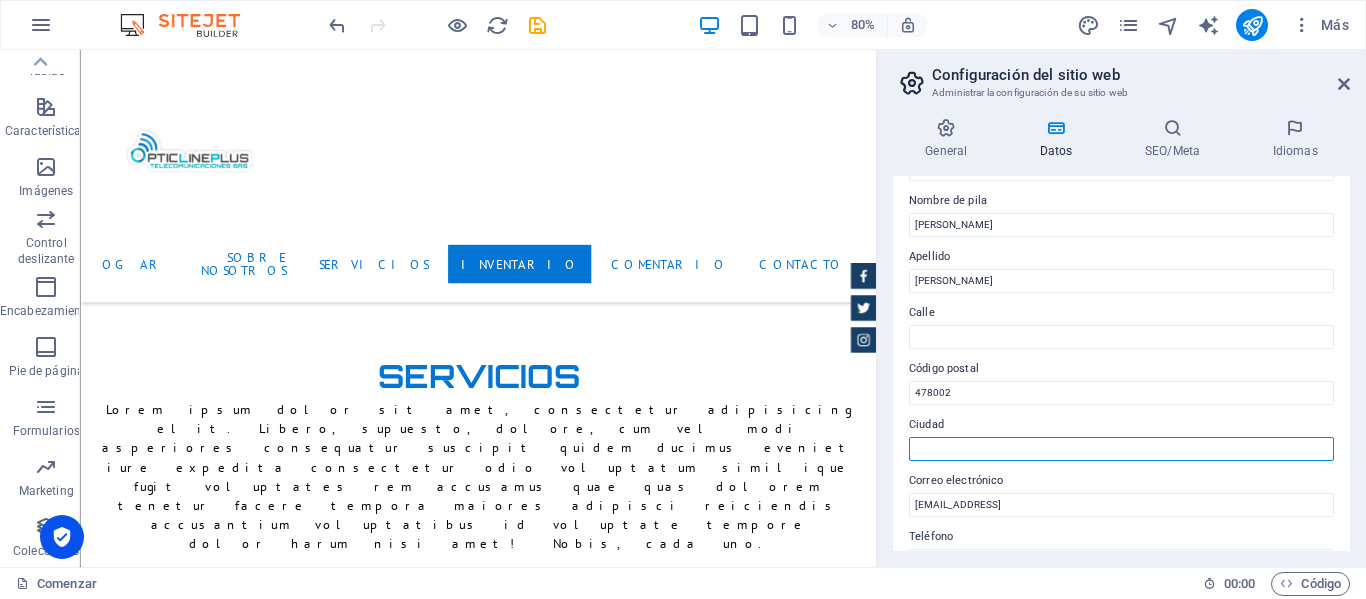 click on "Ciudad" at bounding box center [1121, 449] 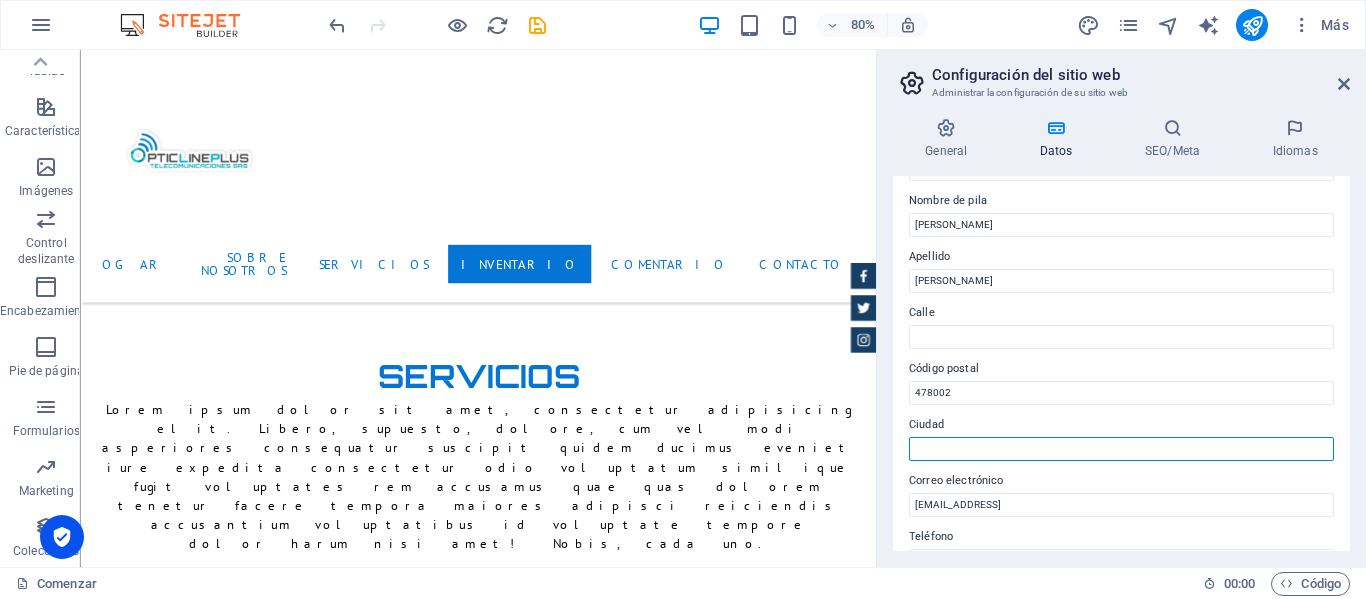 type on "CIÉNAGA" 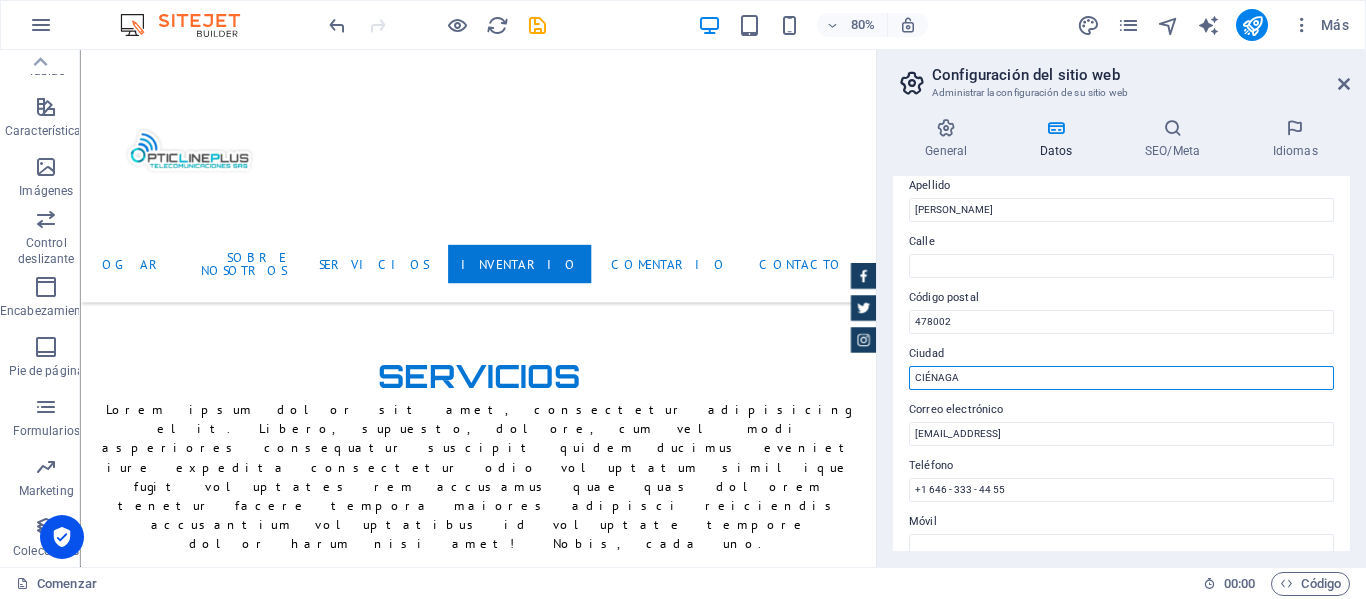 scroll, scrollTop: 200, scrollLeft: 0, axis: vertical 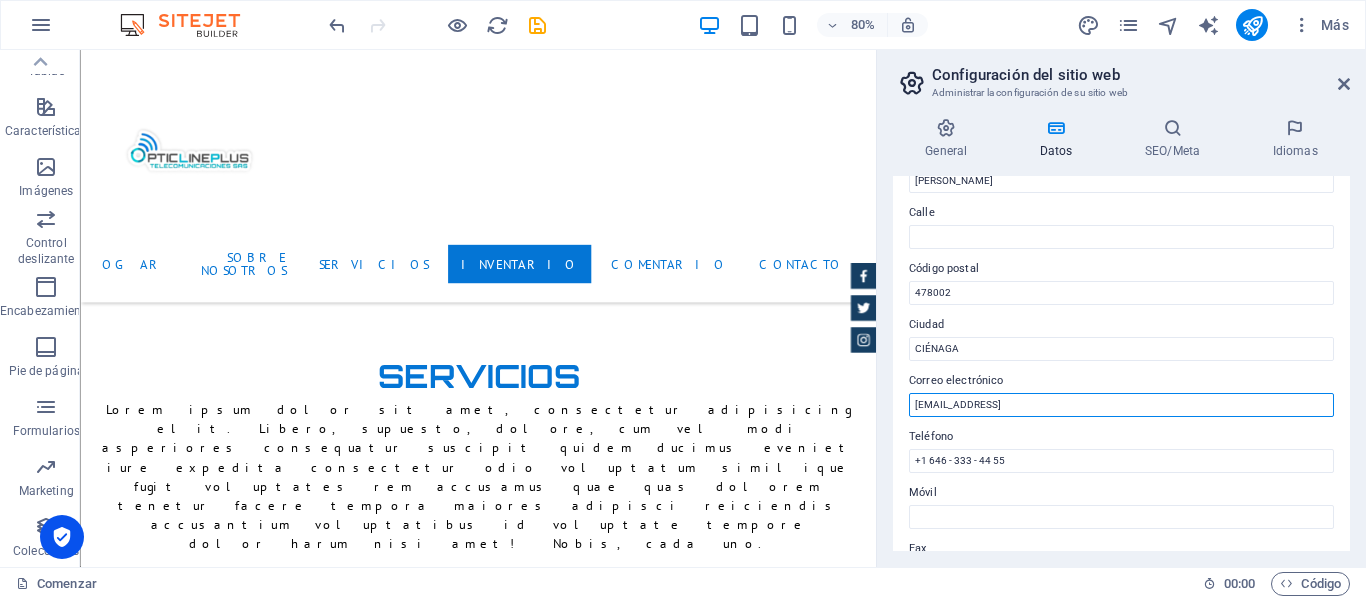 click on "[EMAIL_ADDRESS]" at bounding box center [1121, 405] 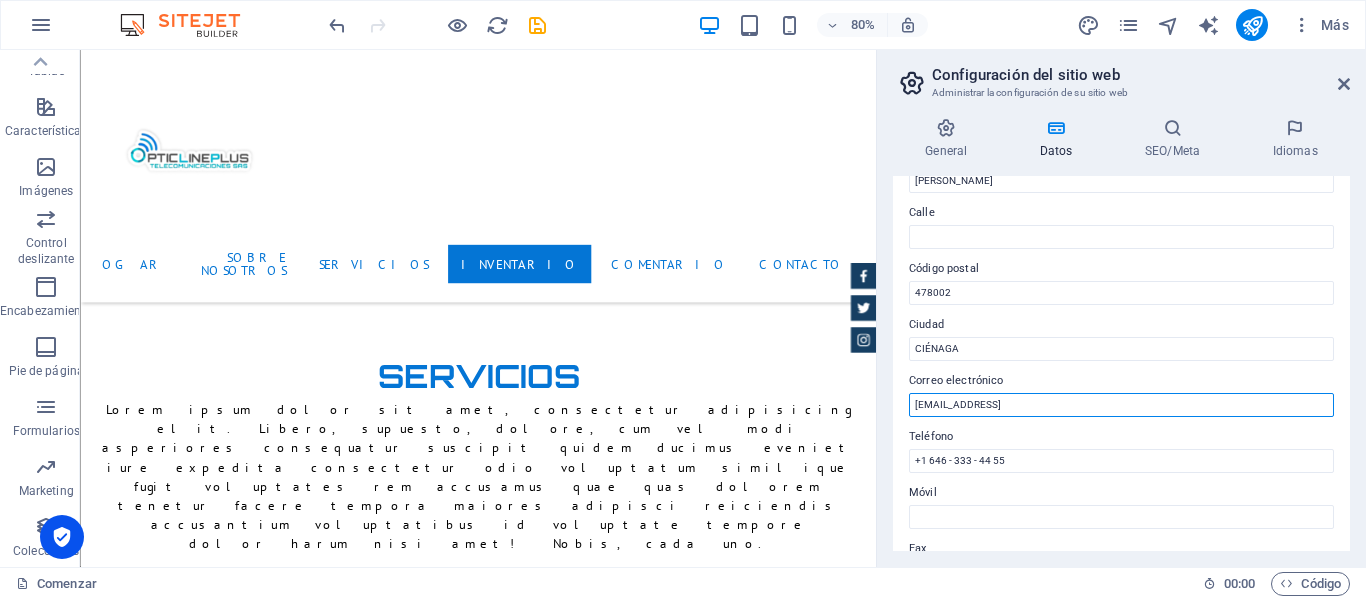 drag, startPoint x: 1183, startPoint y: 404, endPoint x: 902, endPoint y: 420, distance: 281.45514 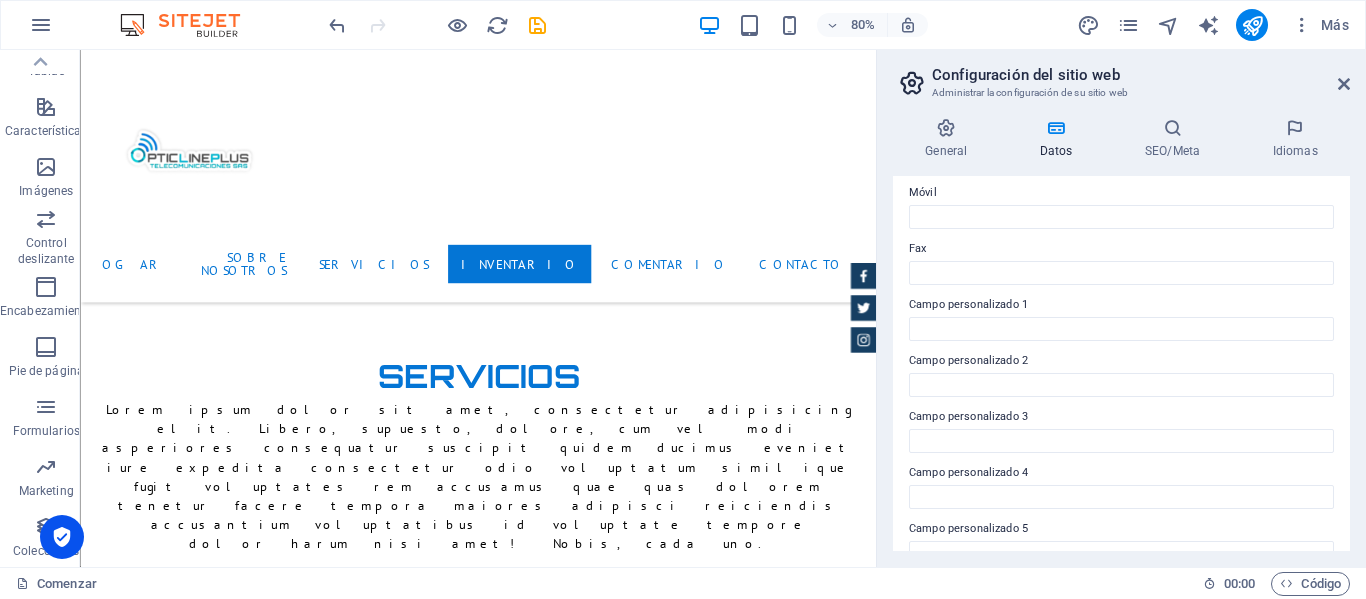 scroll, scrollTop: 586, scrollLeft: 0, axis: vertical 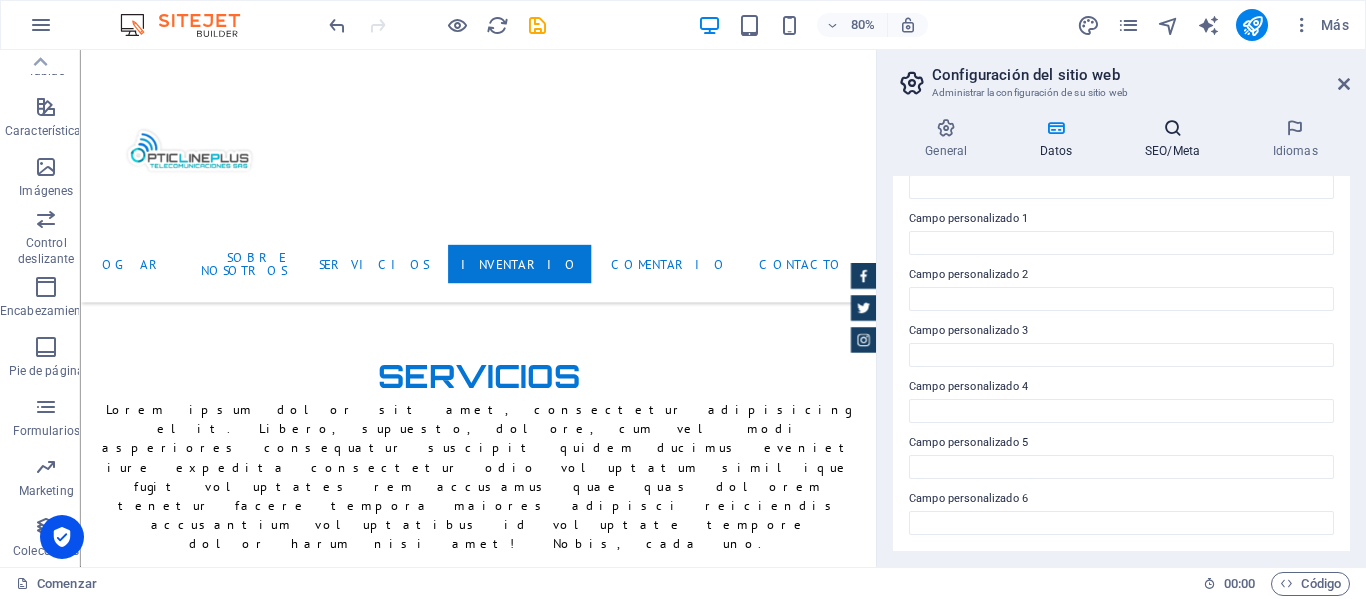 type 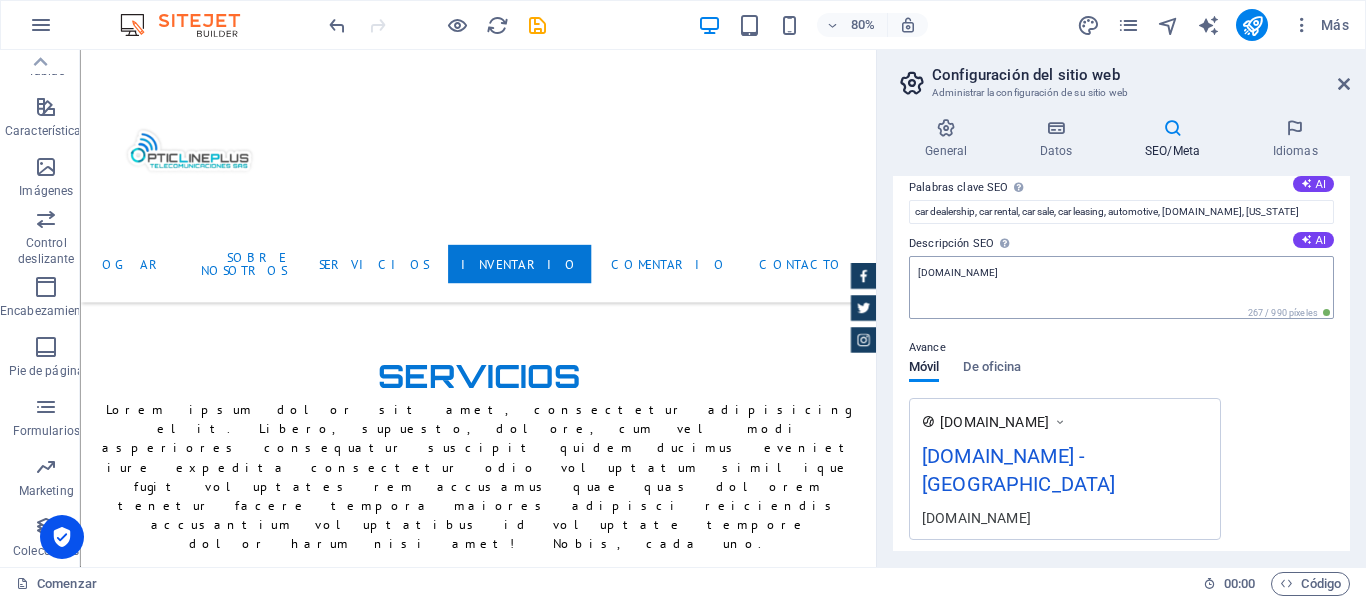 scroll, scrollTop: 117, scrollLeft: 0, axis: vertical 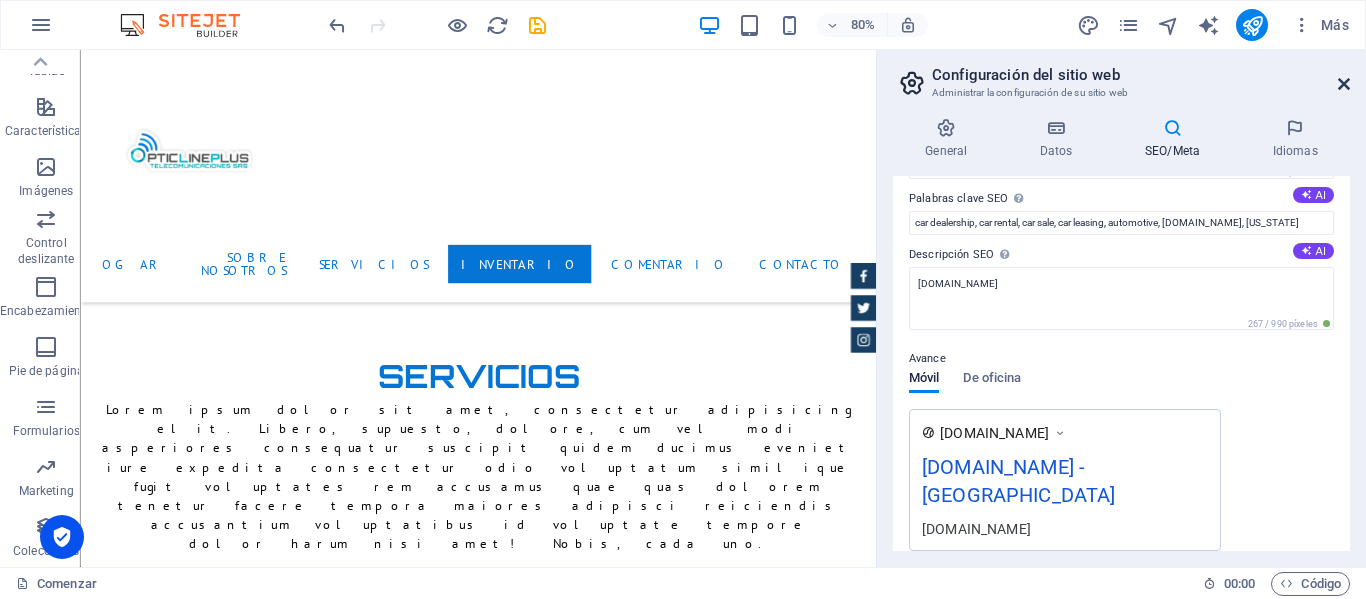 click at bounding box center (1344, 84) 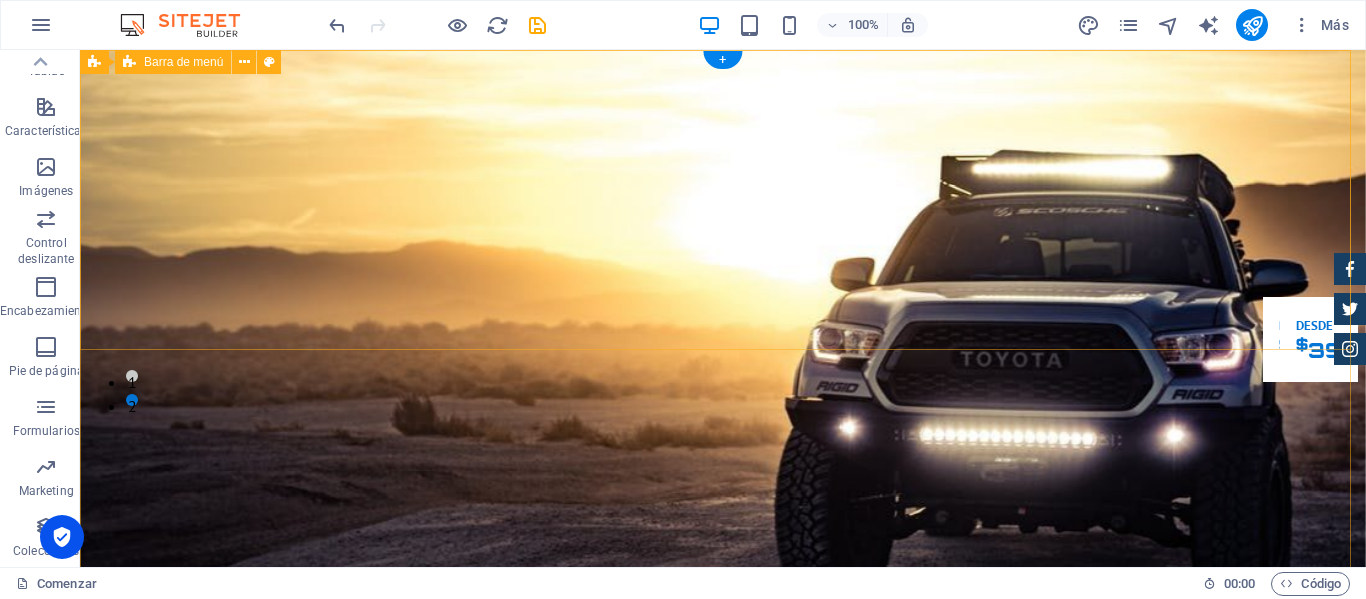 scroll, scrollTop: 0, scrollLeft: 0, axis: both 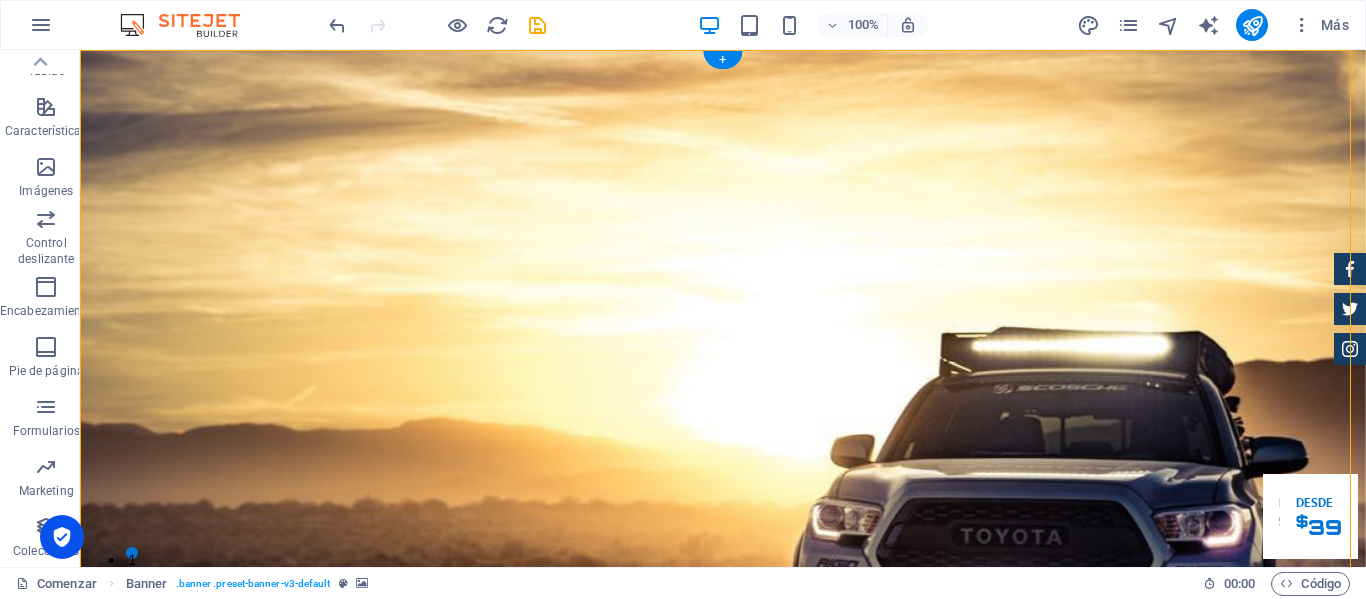drag, startPoint x: 405, startPoint y: 188, endPoint x: 191, endPoint y: 277, distance: 231.76929 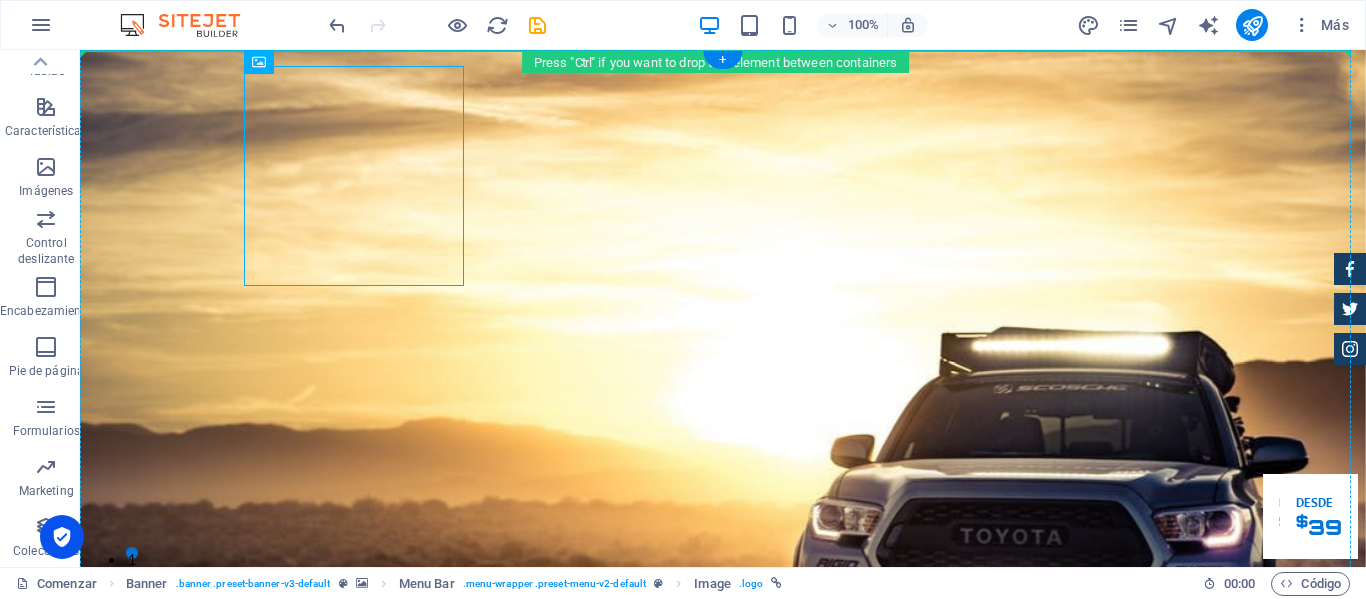 drag, startPoint x: 358, startPoint y: 183, endPoint x: 322, endPoint y: 175, distance: 36.878178 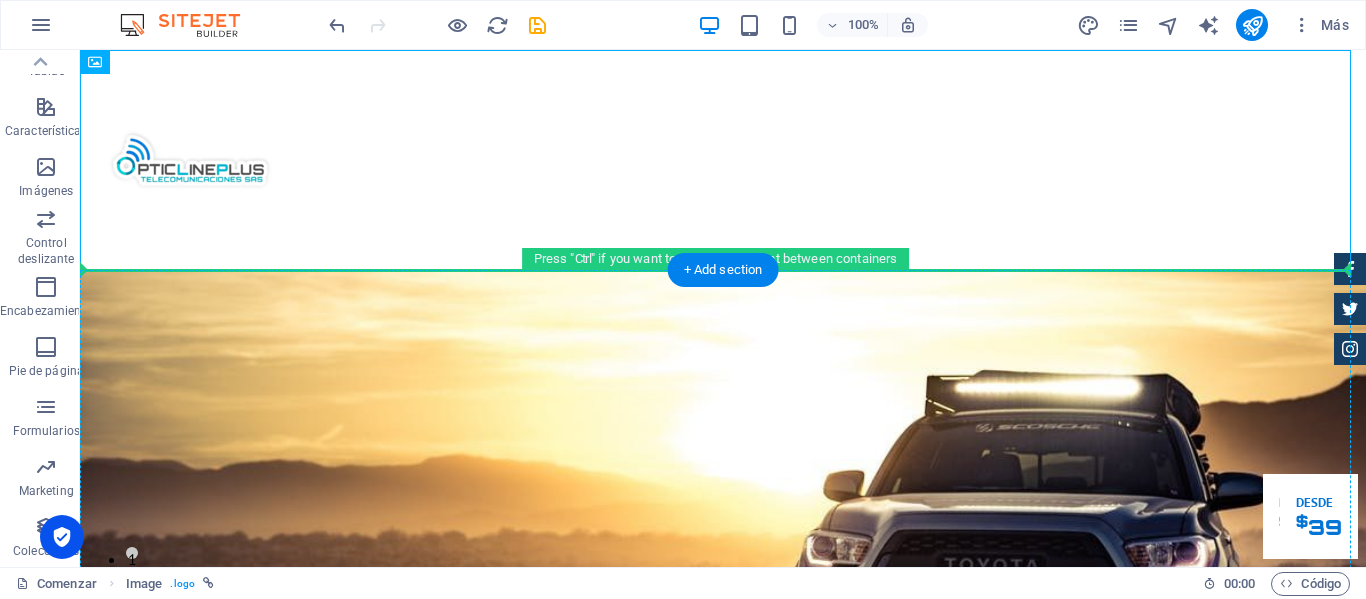 drag, startPoint x: 225, startPoint y: 173, endPoint x: 151, endPoint y: 306, distance: 152.20053 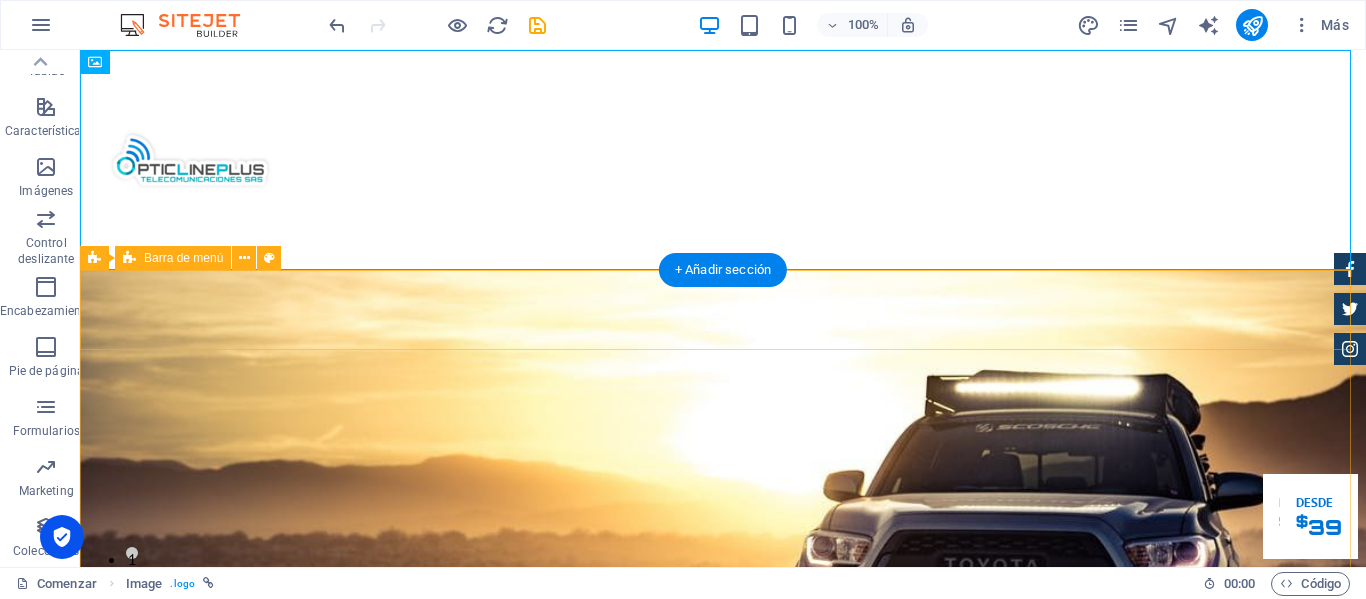 click on "Hogar Sobre nosotros Servicios Inventario Comentario Contacto" at bounding box center [723, 1017] 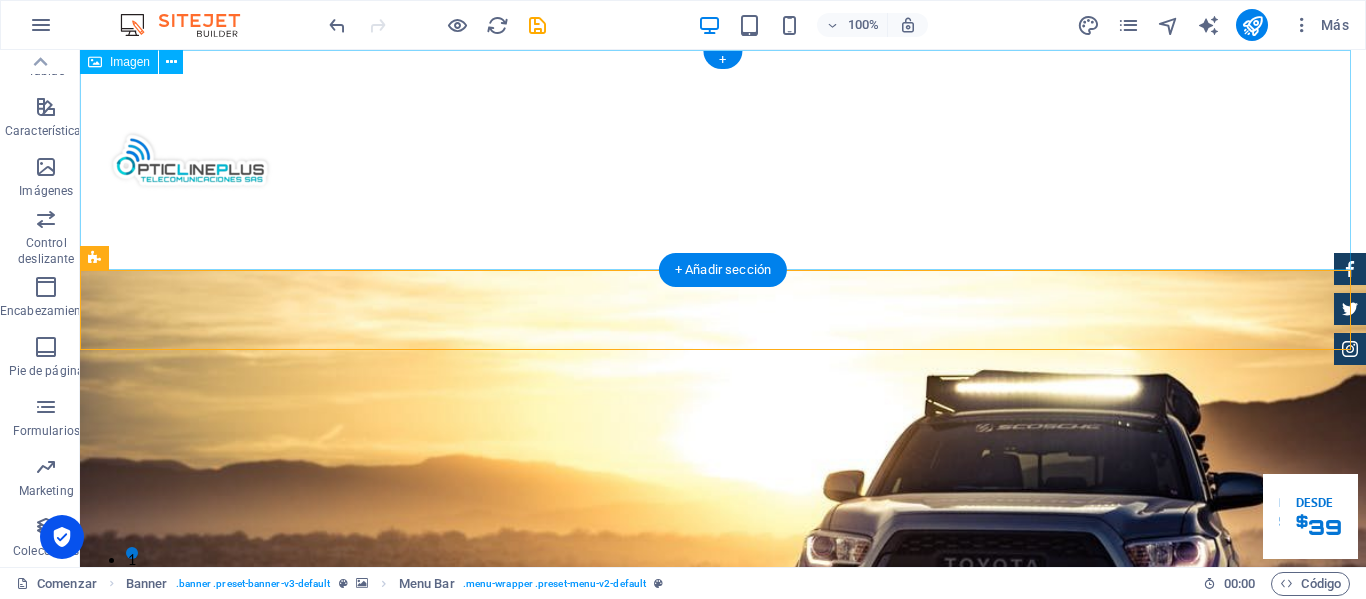 click at bounding box center [723, 160] 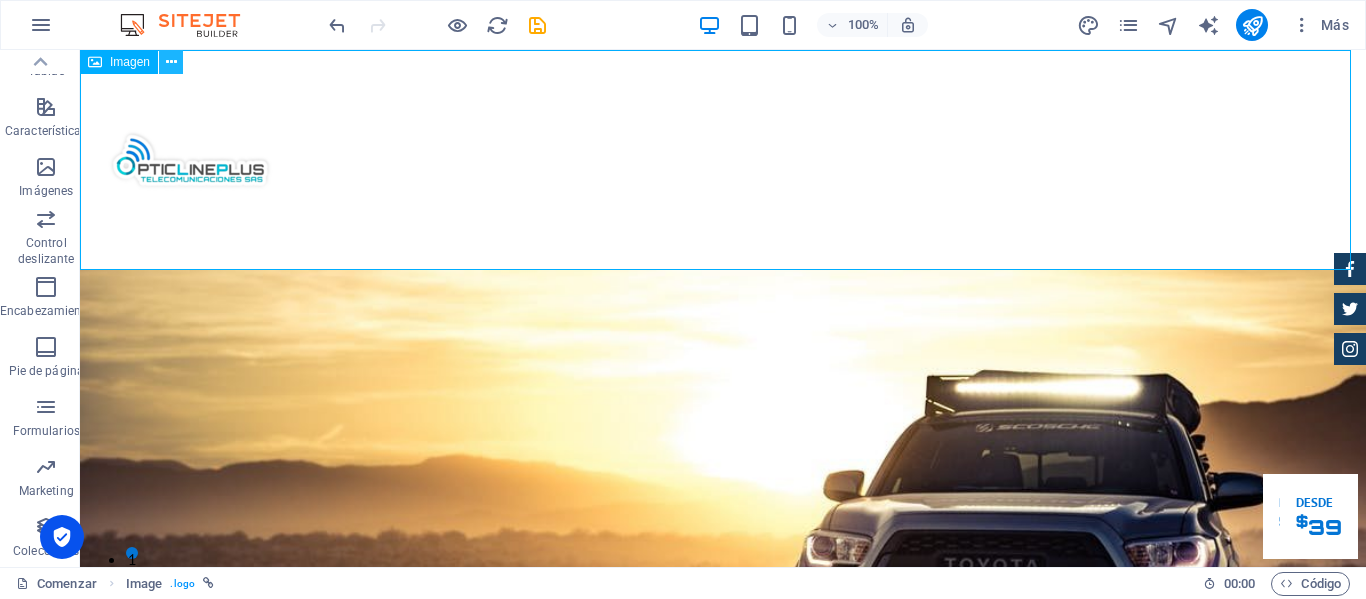 click at bounding box center [171, 62] 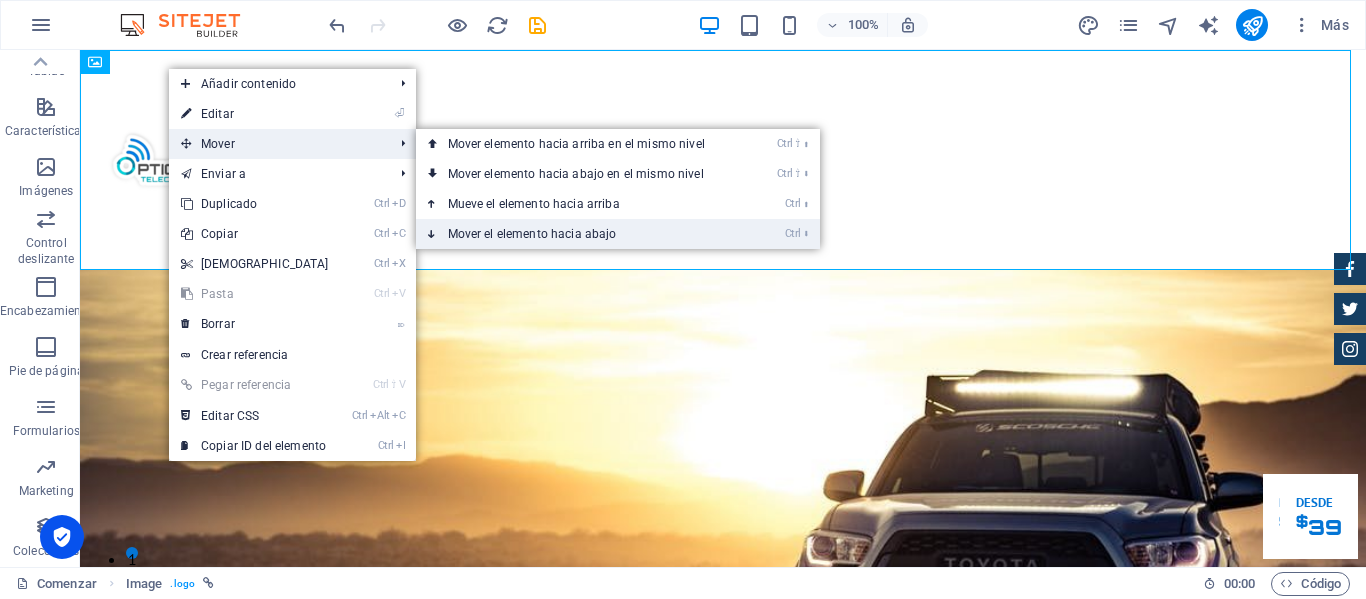 click on "Mover el elemento hacia abajo" at bounding box center [532, 234] 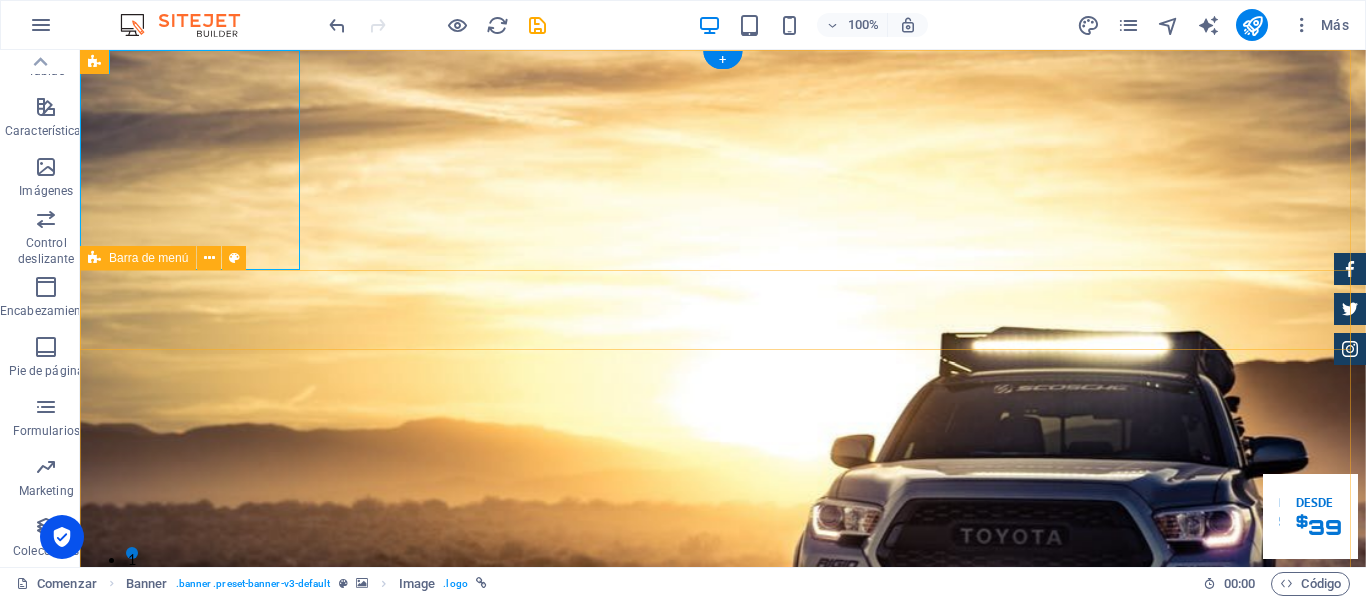 click on "Hogar Sobre nosotros Servicios Inventario Comentario Contacto" at bounding box center (723, 1237) 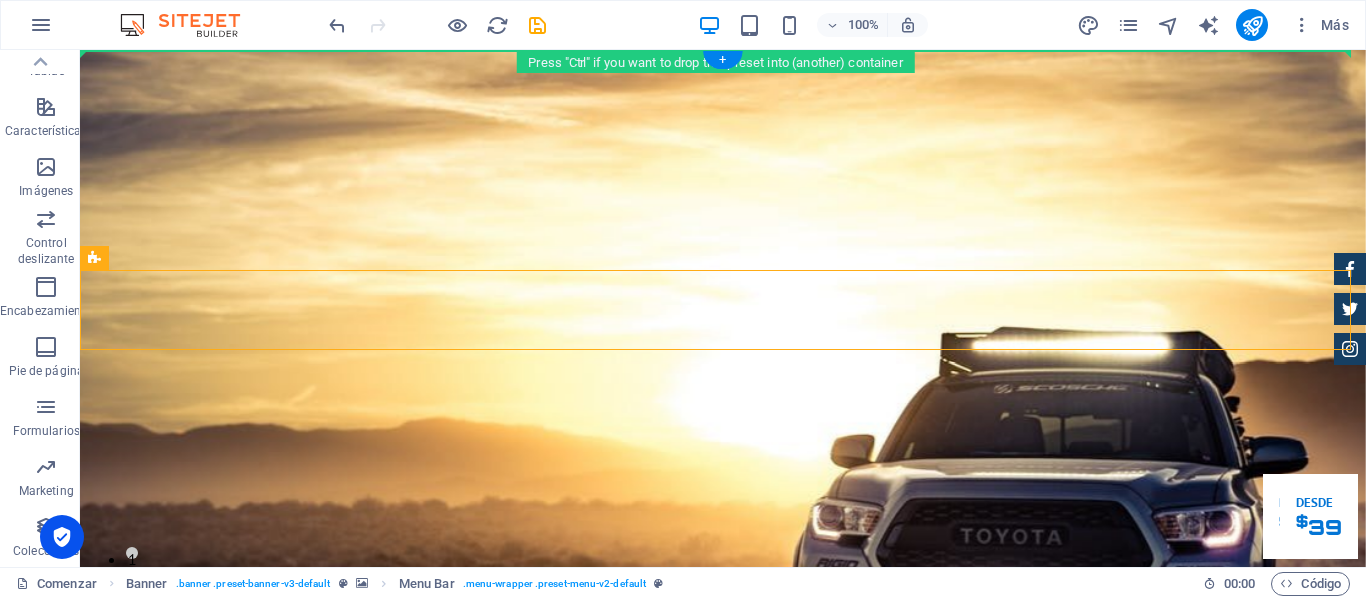 drag, startPoint x: 184, startPoint y: 323, endPoint x: 318, endPoint y: 194, distance: 186.00269 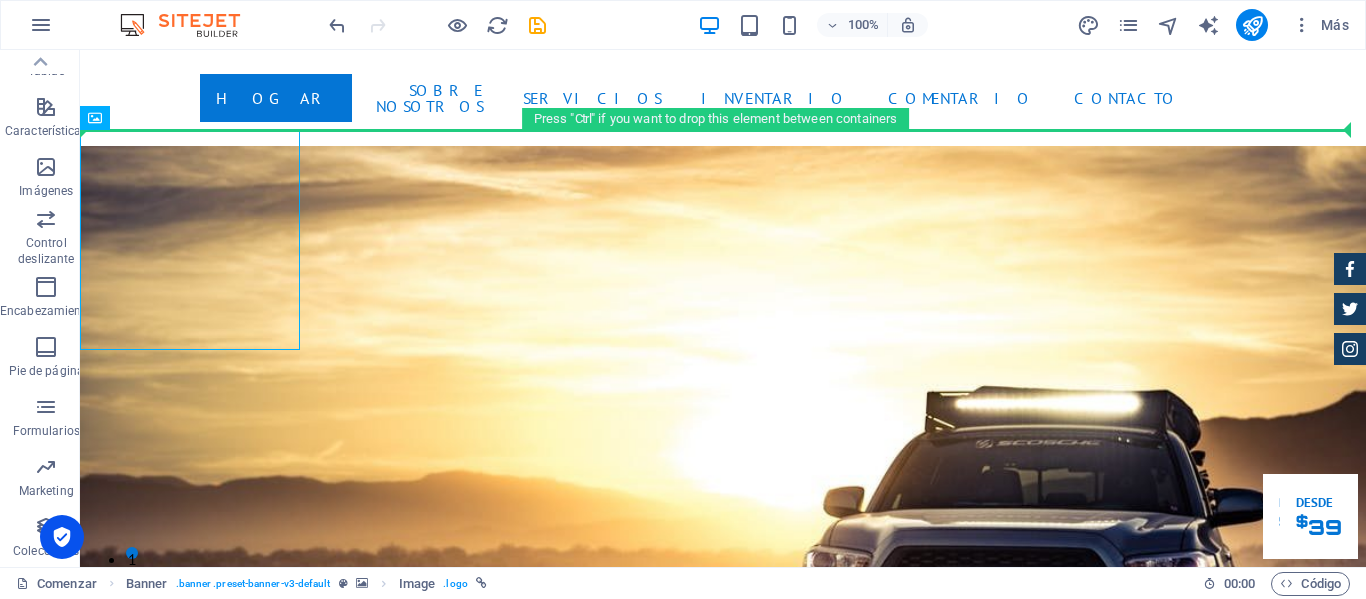 drag, startPoint x: 174, startPoint y: 259, endPoint x: 155, endPoint y: 106, distance: 154.17523 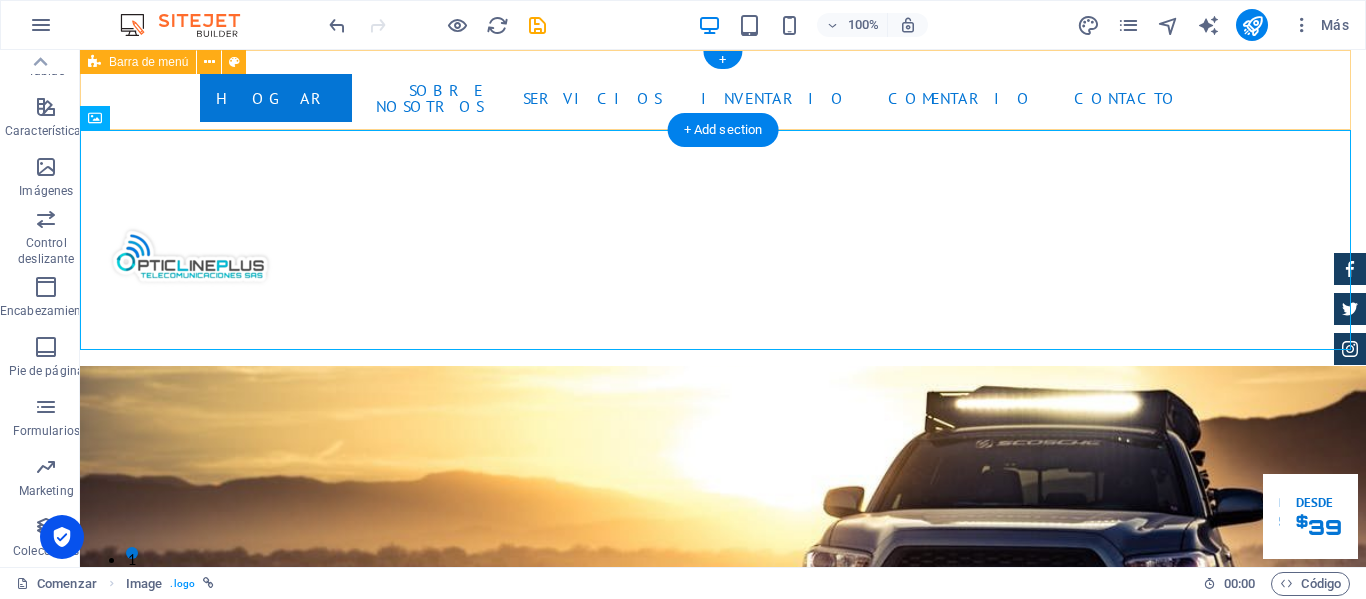 click on "Hogar Sobre nosotros Servicios Inventario Comentario Contacto" at bounding box center [723, 98] 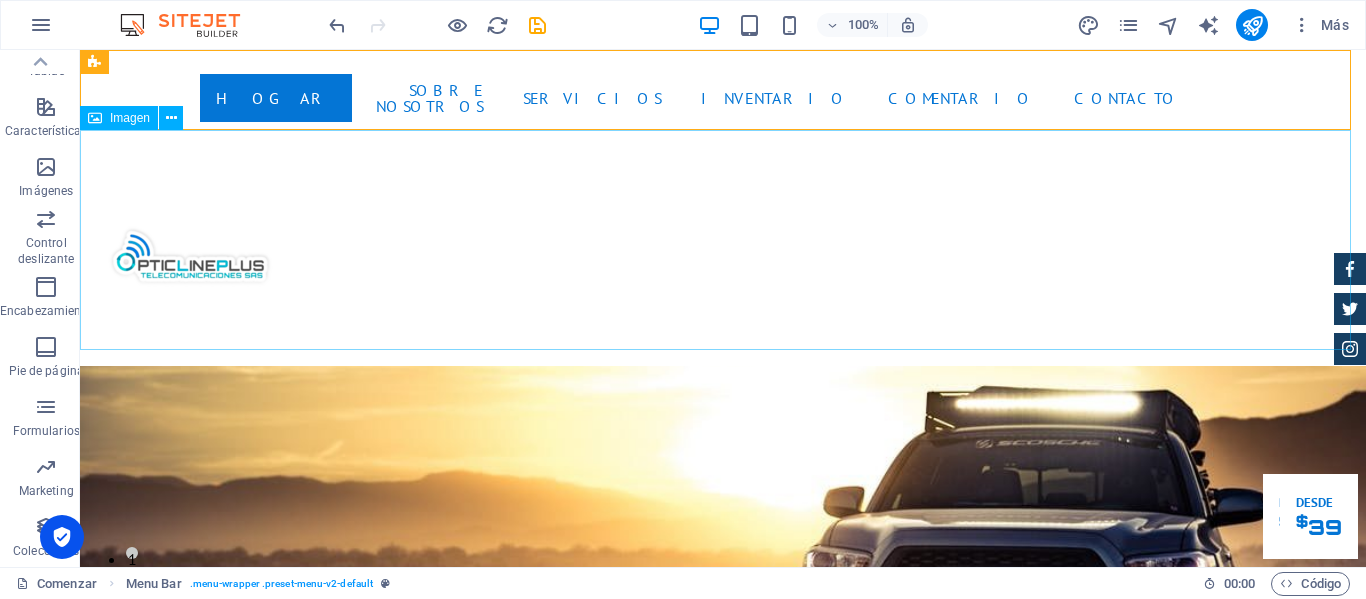 click on "Imagen" at bounding box center (119, 118) 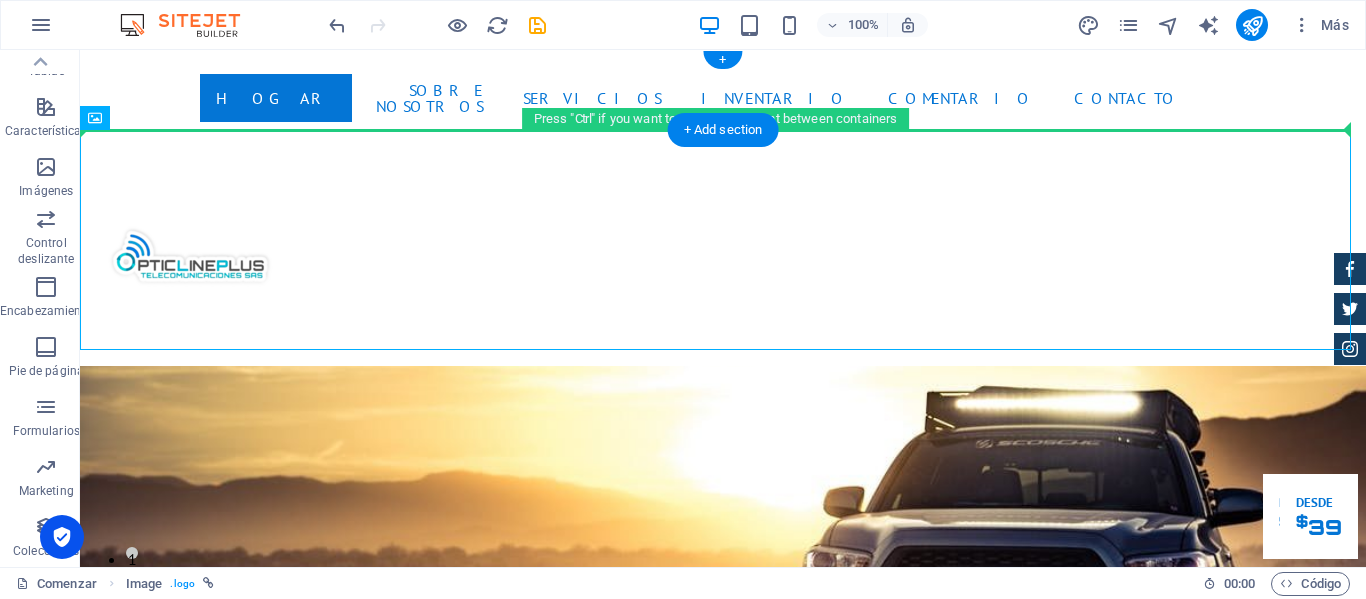 drag, startPoint x: 226, startPoint y: 260, endPoint x: 194, endPoint y: 104, distance: 159.24823 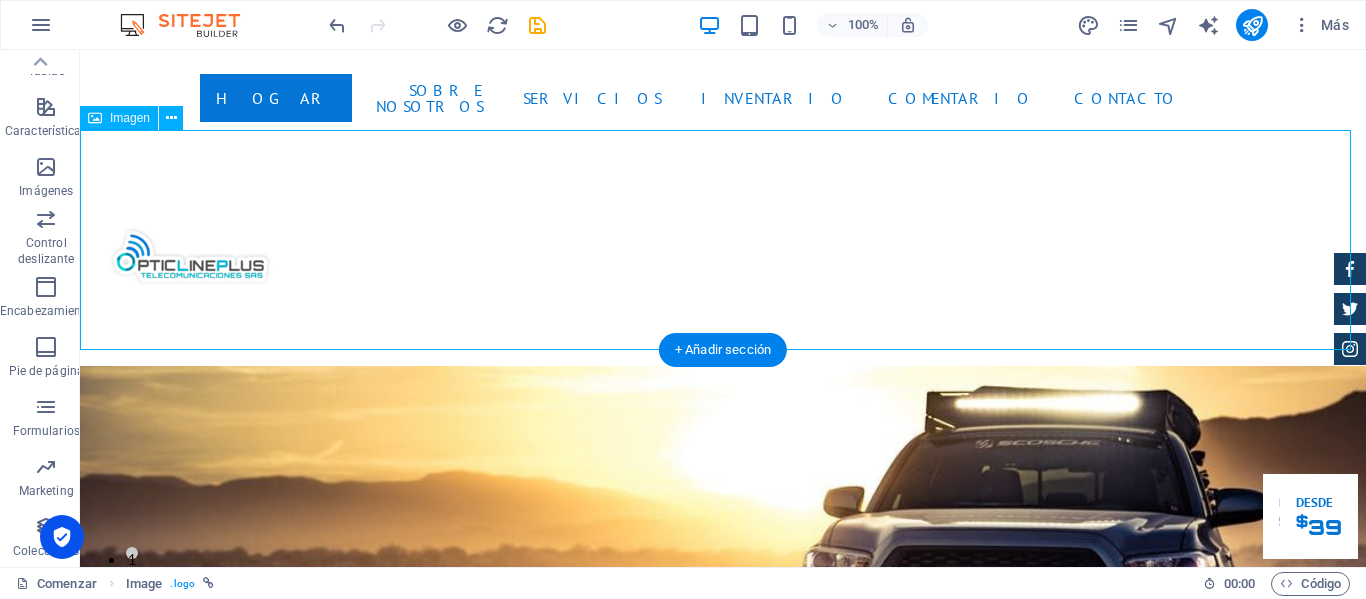 click at bounding box center (723, 256) 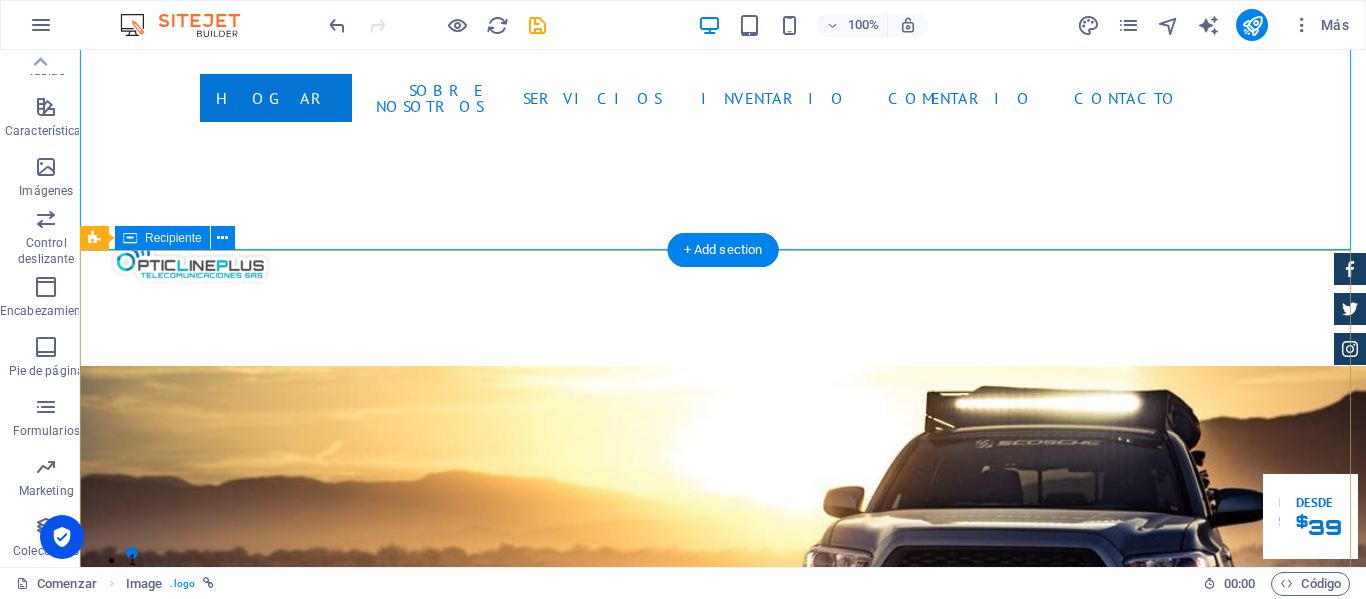 scroll, scrollTop: 100, scrollLeft: 0, axis: vertical 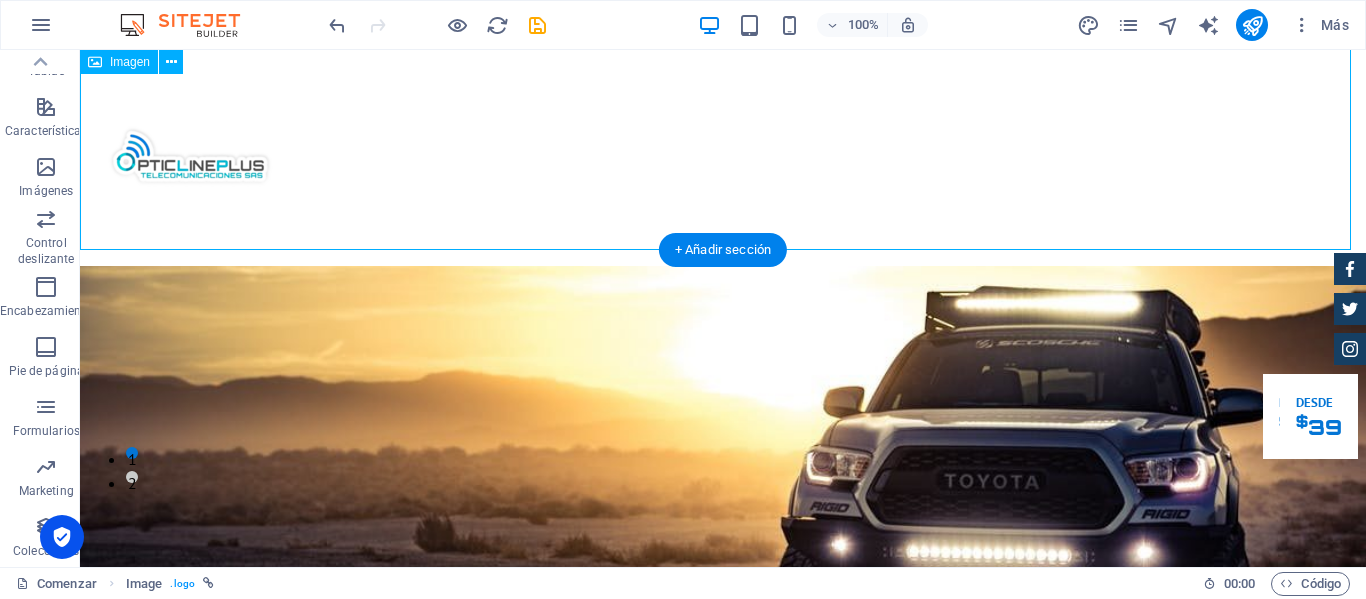click at bounding box center [723, 156] 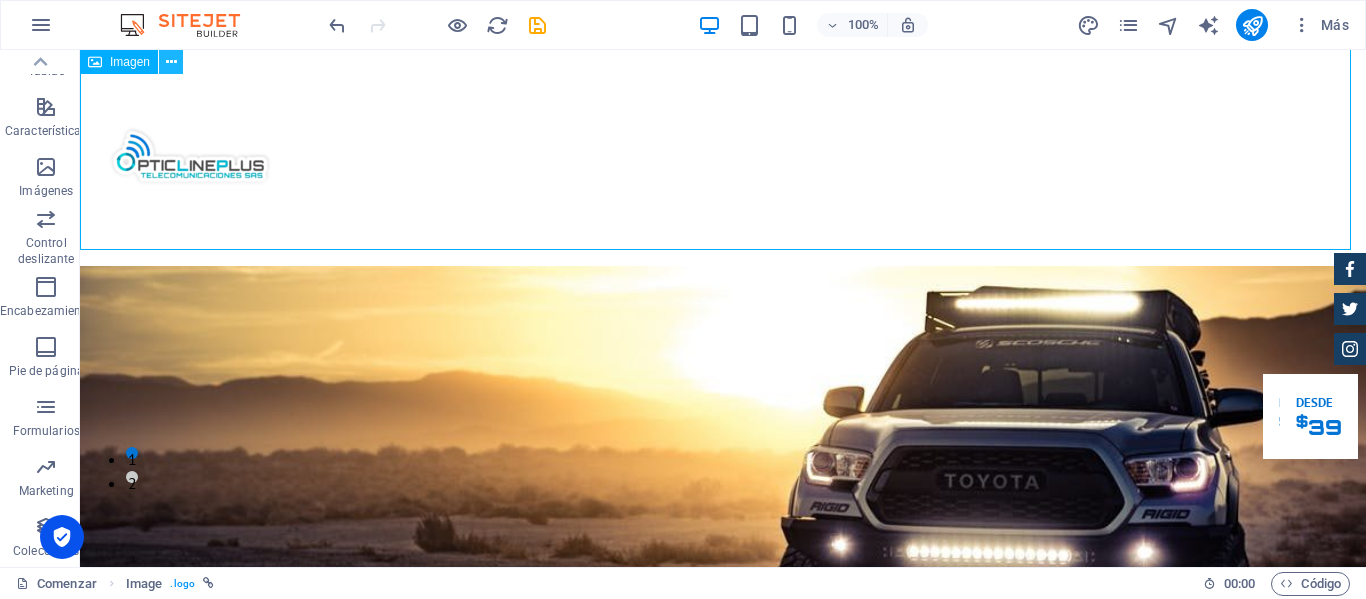 click at bounding box center [171, 62] 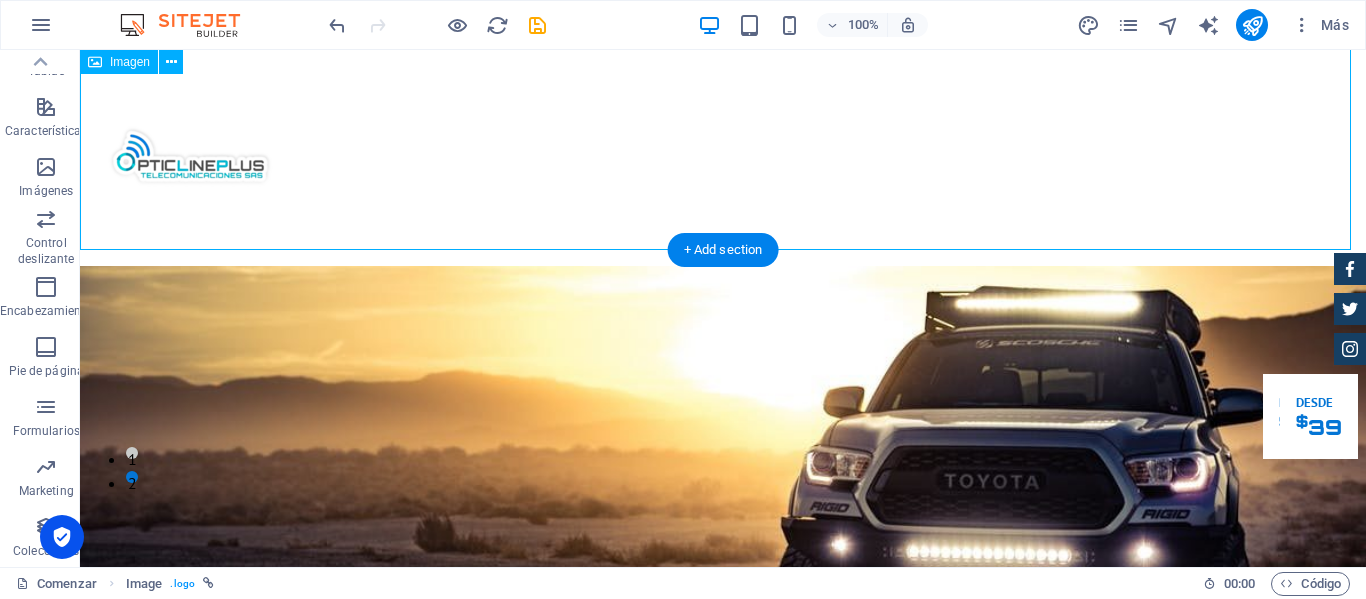 click at bounding box center [723, 156] 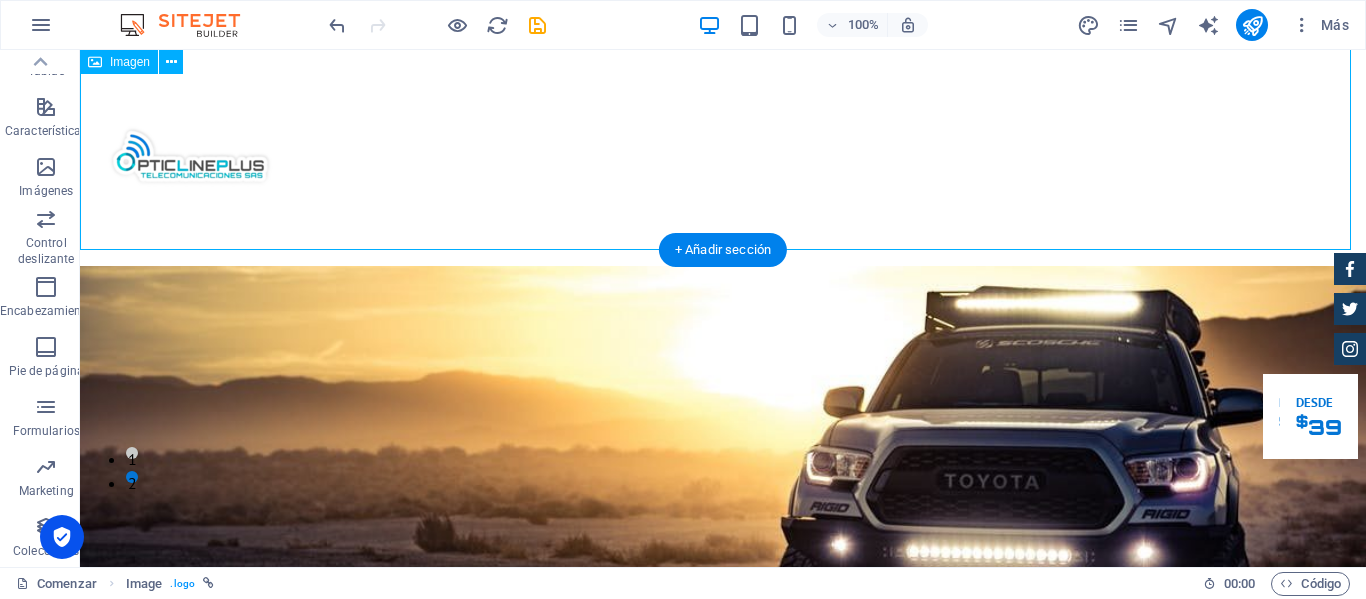 click at bounding box center [723, 156] 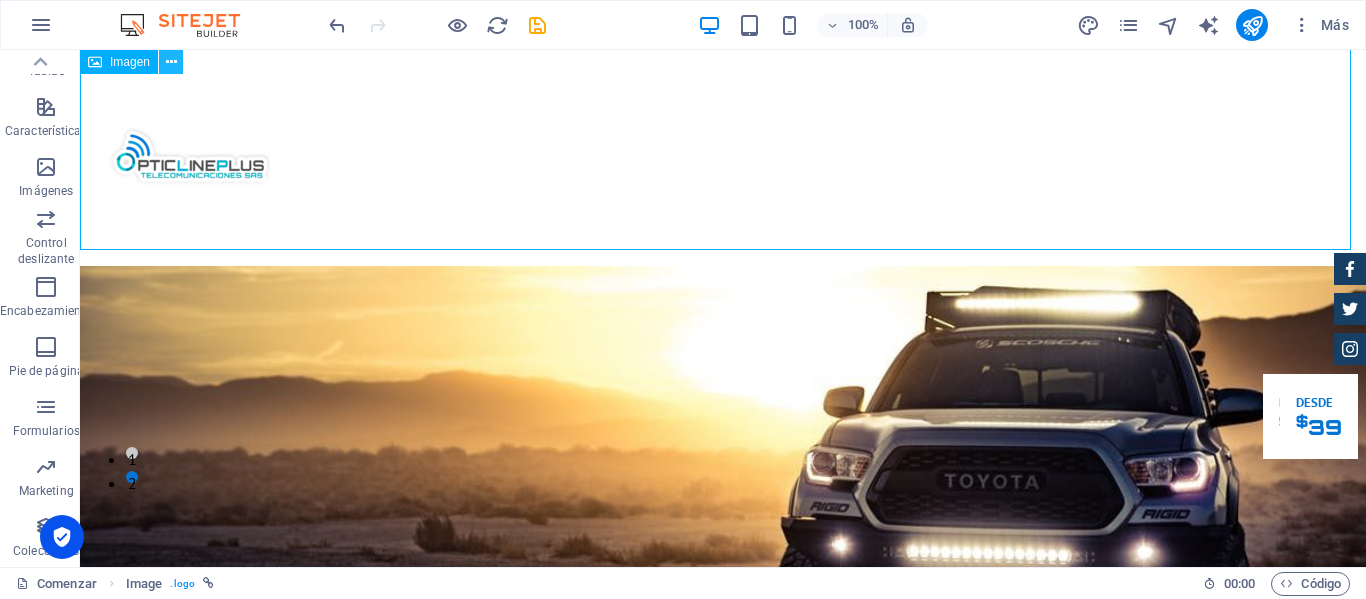 click at bounding box center (171, 62) 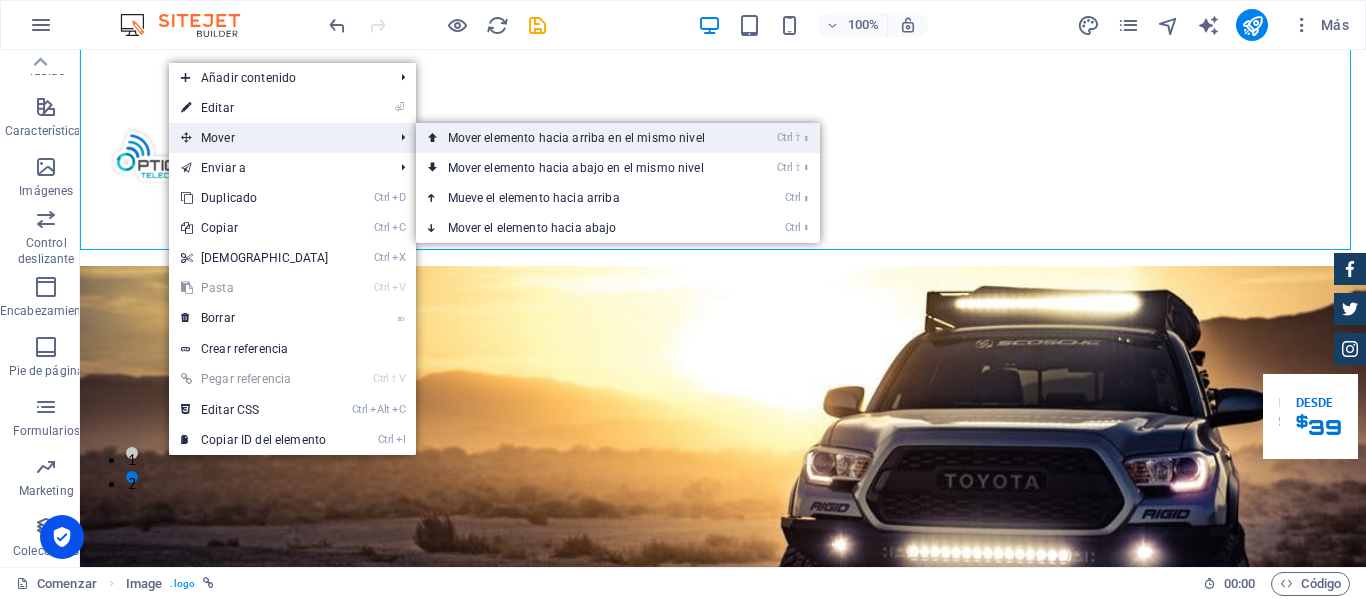 click on "Ctrl  ⇧  ⬆ Mover elemento hacia arriba en el mismo nivel" at bounding box center (580, 138) 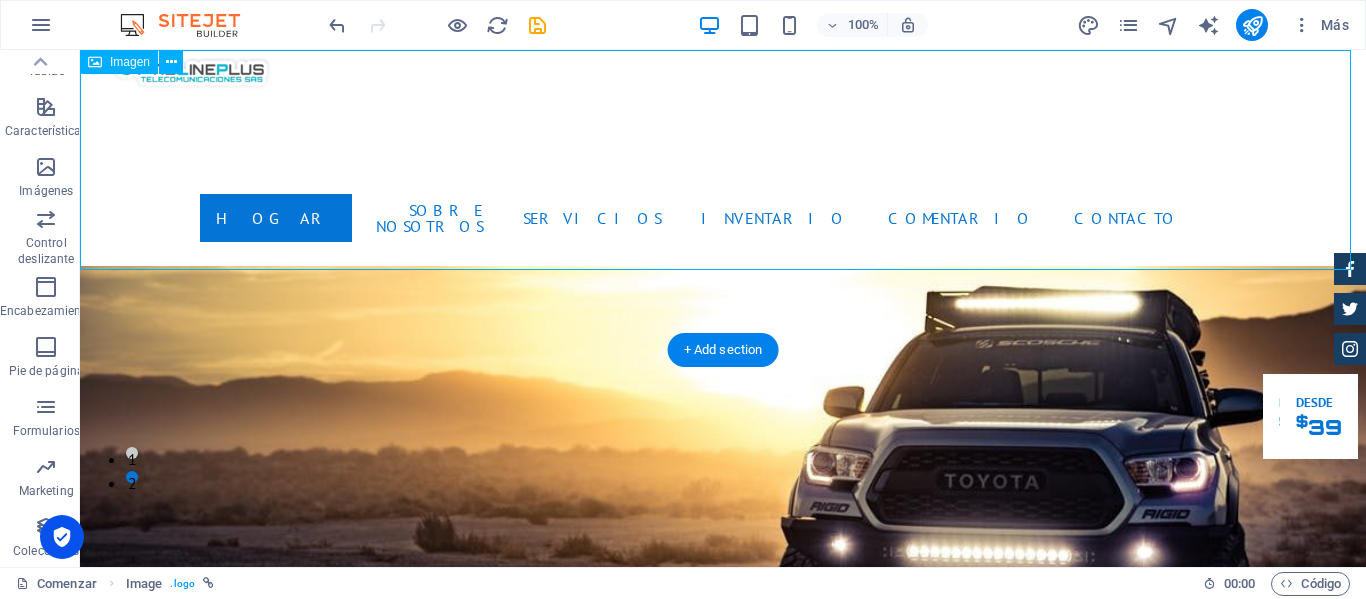 scroll, scrollTop: 0, scrollLeft: 0, axis: both 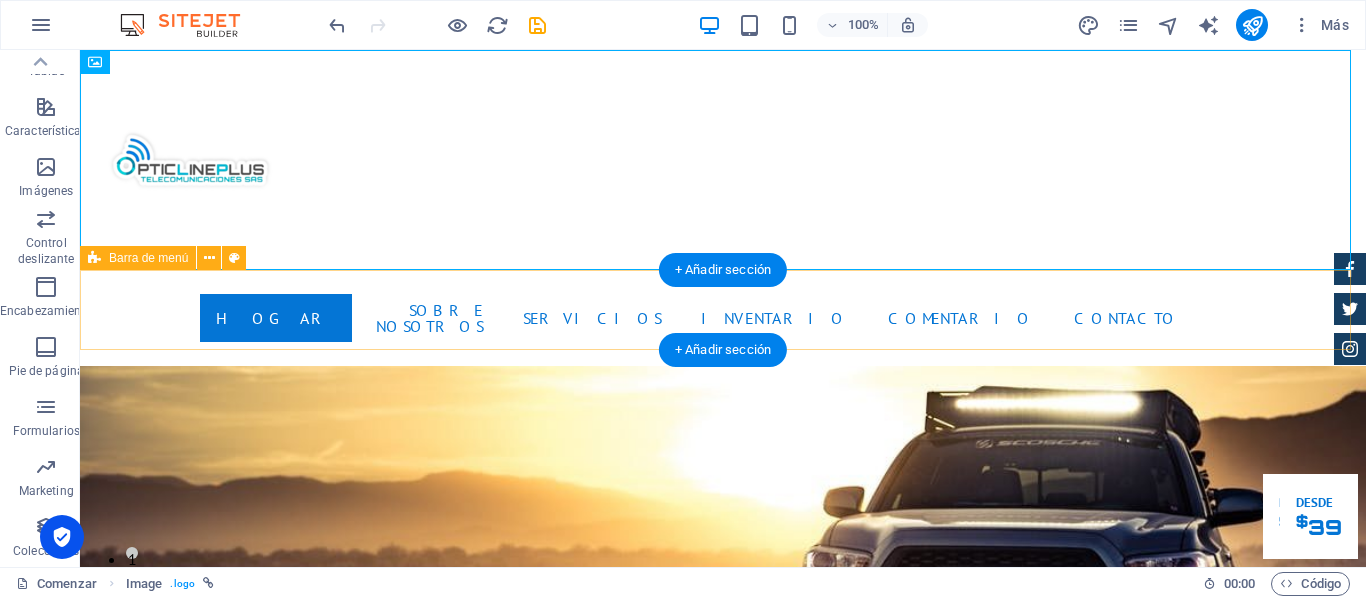 click on "Hogar Sobre nosotros Servicios Inventario Comentario Contacto" at bounding box center [723, 318] 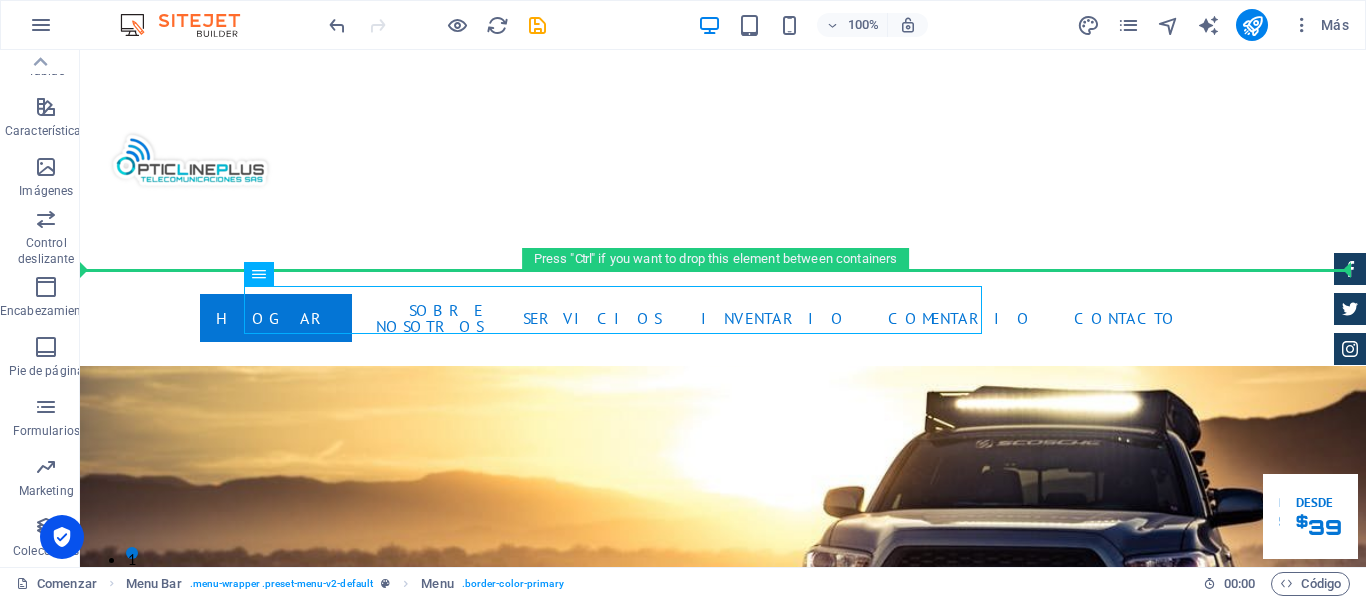 drag, startPoint x: 291, startPoint y: 318, endPoint x: 327, endPoint y: 190, distance: 132.96616 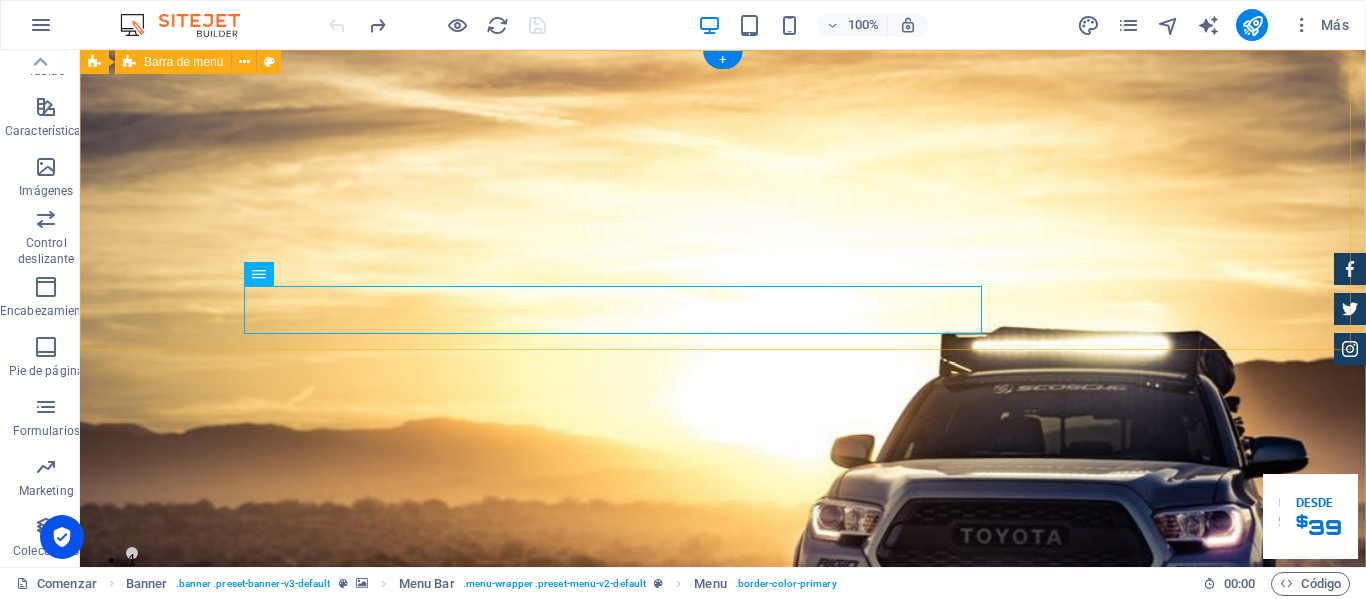 drag, startPoint x: 621, startPoint y: 267, endPoint x: 519, endPoint y: 234, distance: 107.205414 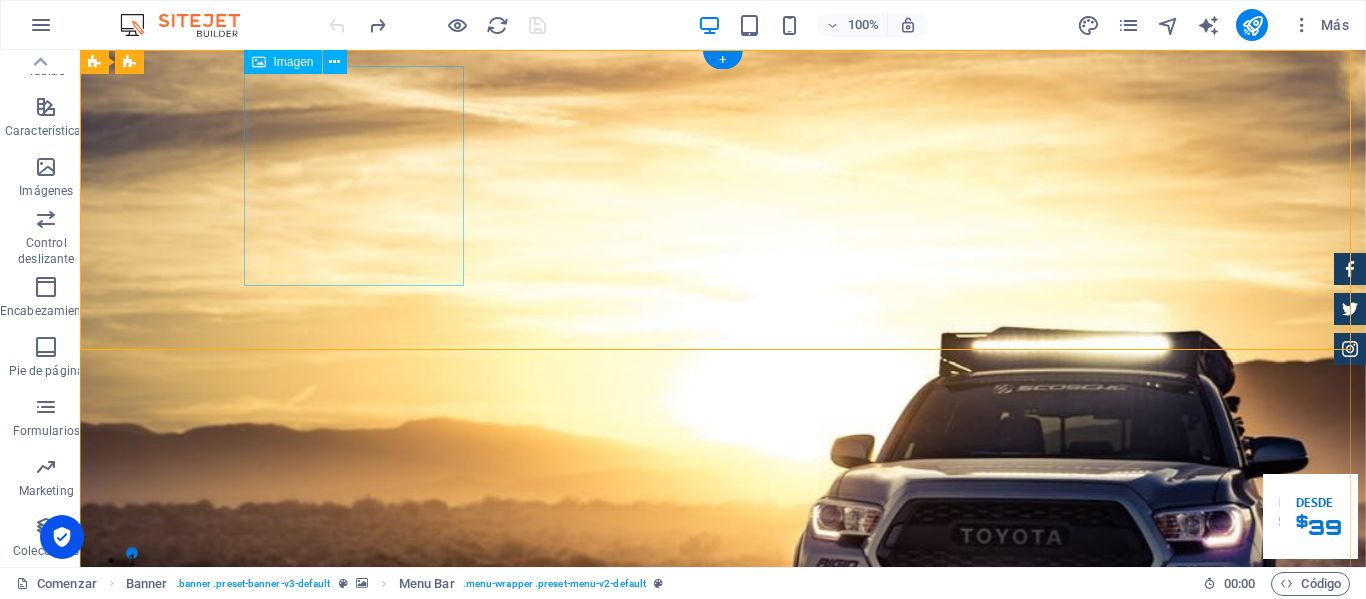 click at bounding box center (723, 1095) 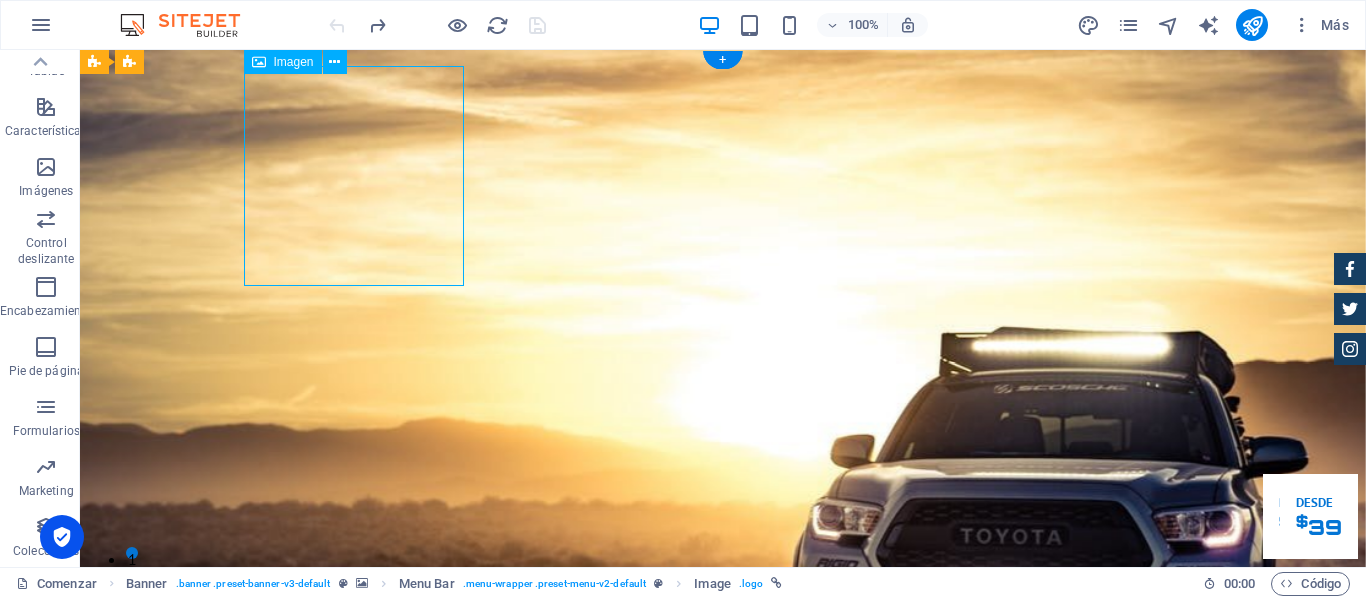 drag, startPoint x: 462, startPoint y: 281, endPoint x: 414, endPoint y: 199, distance: 95.015785 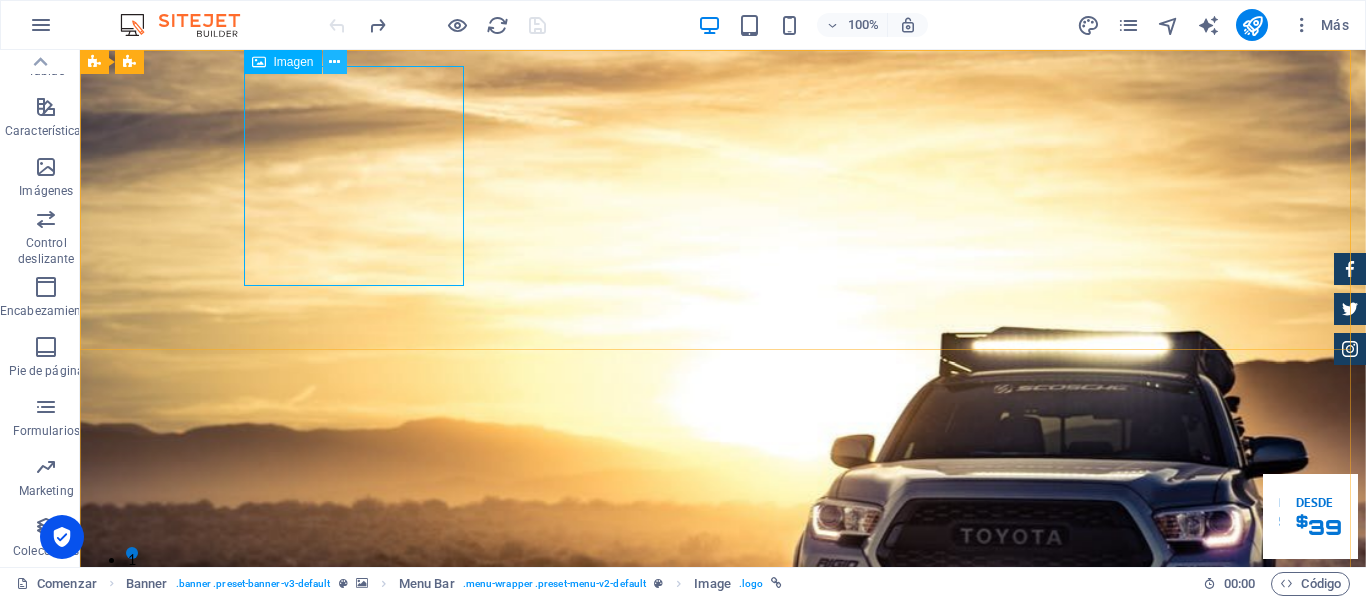 click at bounding box center (335, 62) 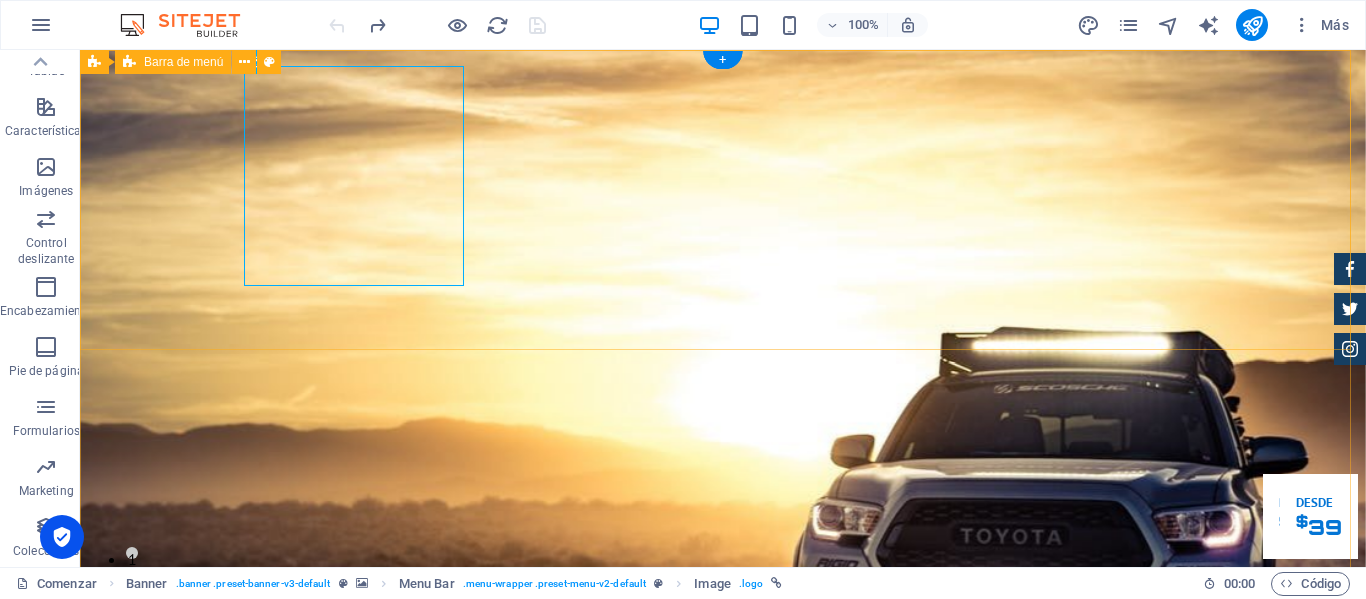click on "Hogar Sobre nosotros Servicios Inventario Comentario Contacto" at bounding box center [723, 1127] 